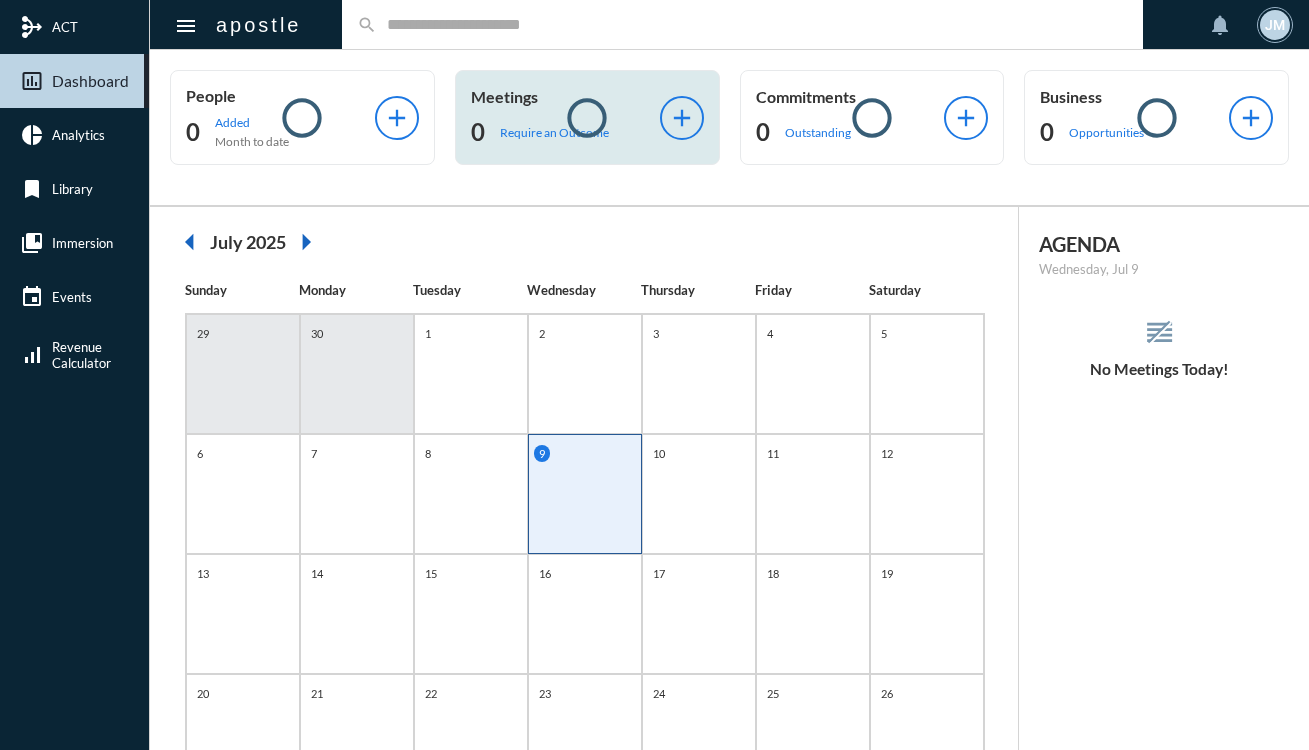 scroll, scrollTop: 0, scrollLeft: 0, axis: both 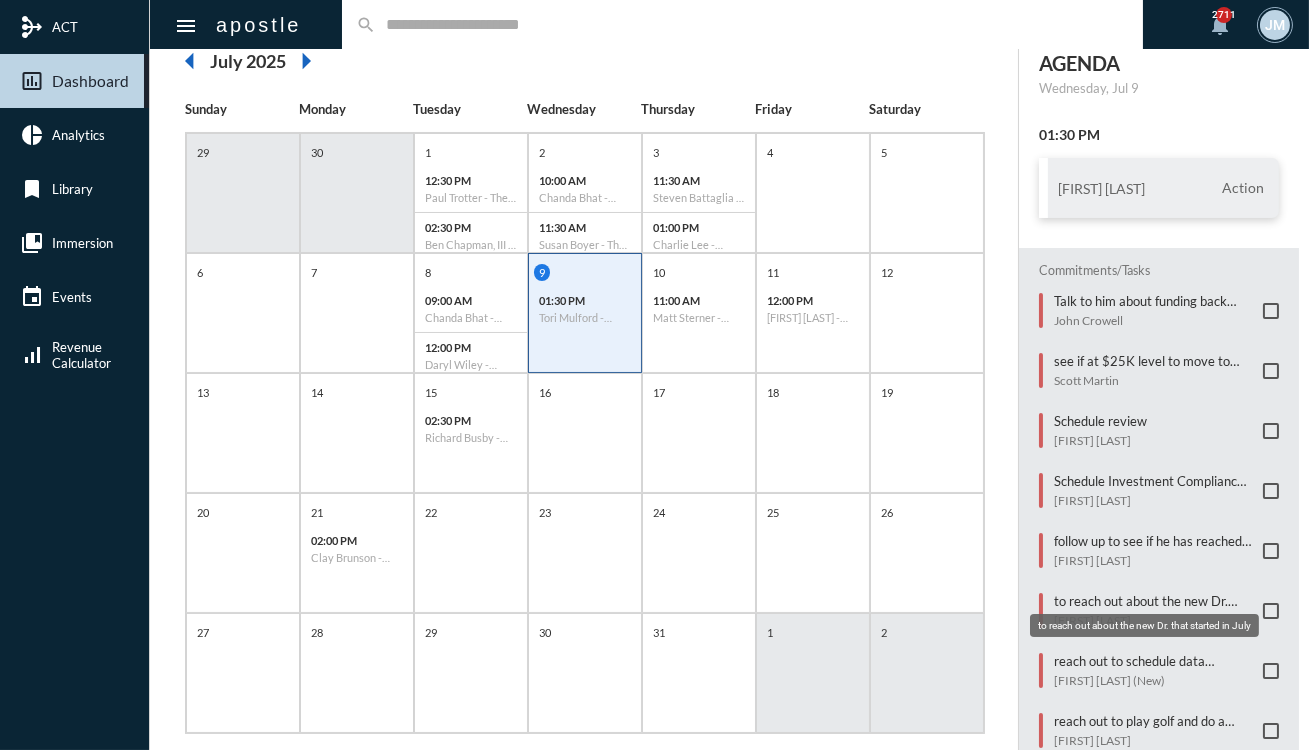 click on "to reach out about the new Dr. that started in July" at bounding box center [1153, 601] 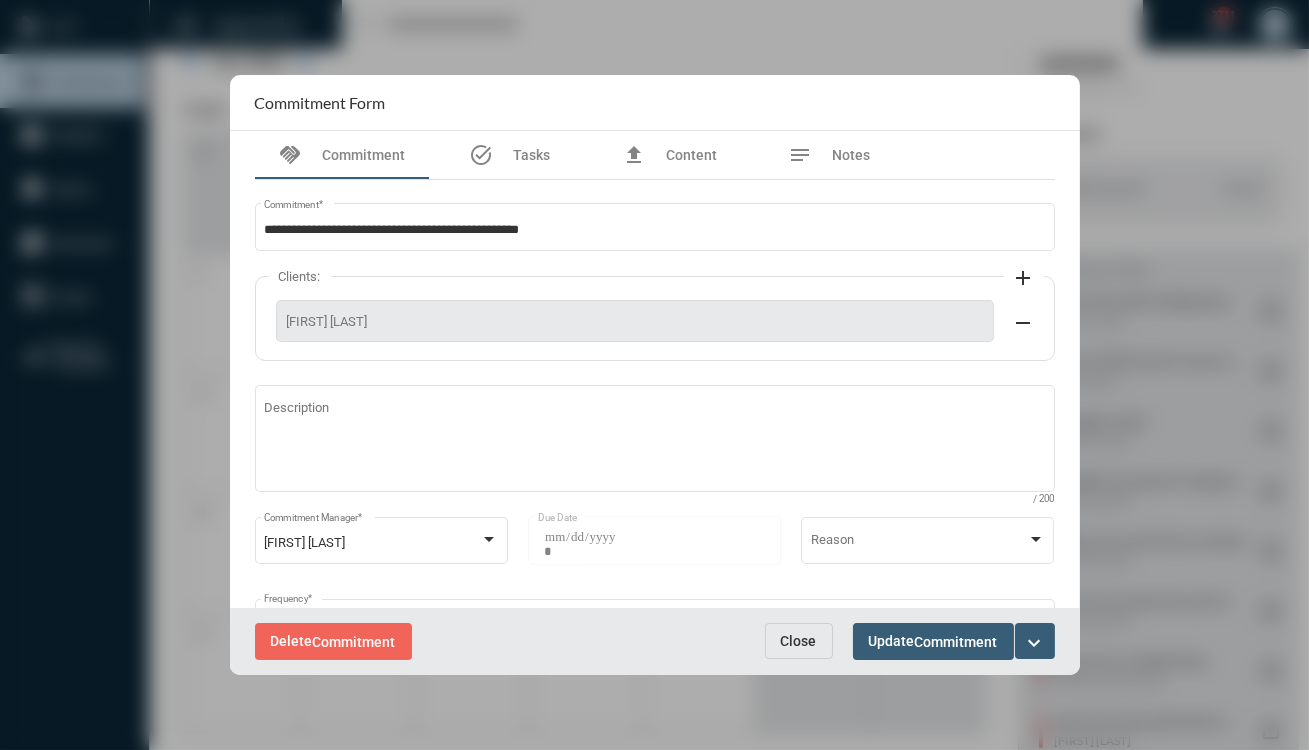 click on "expand_more" at bounding box center [1035, 643] 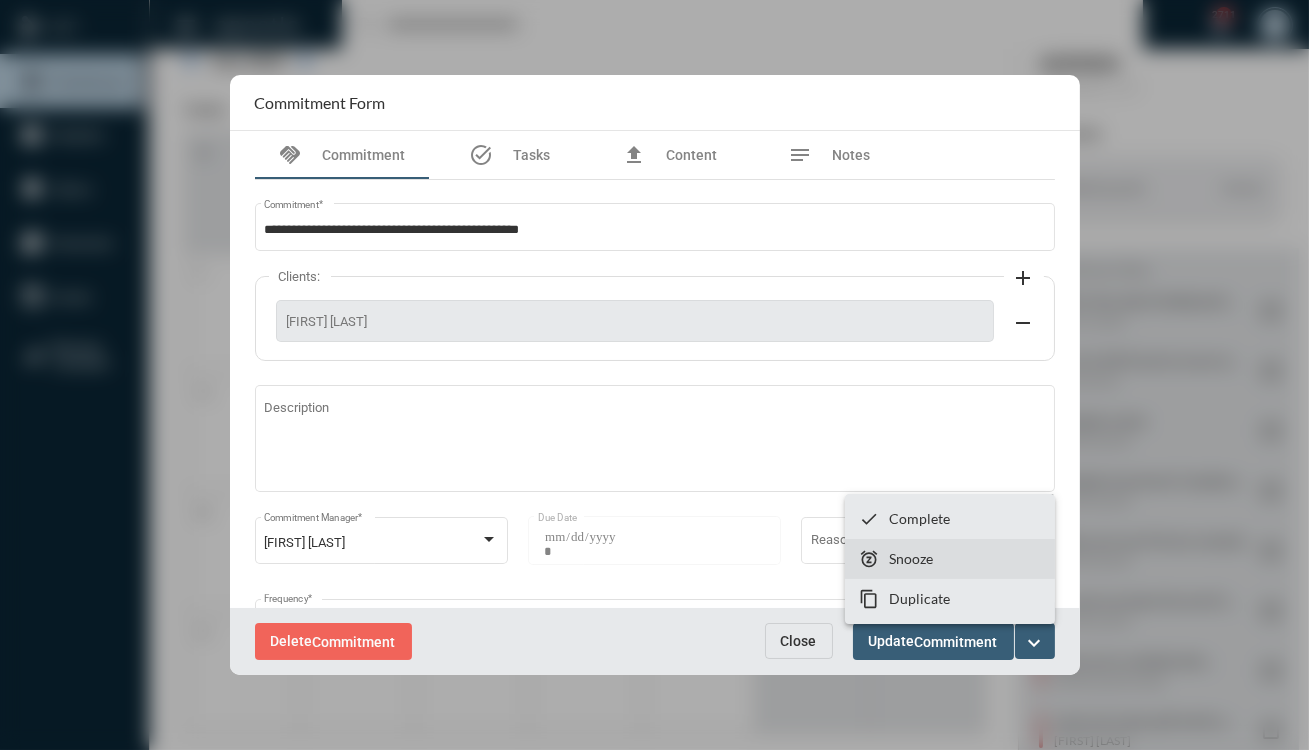 click on "Snooze" at bounding box center [919, 518] 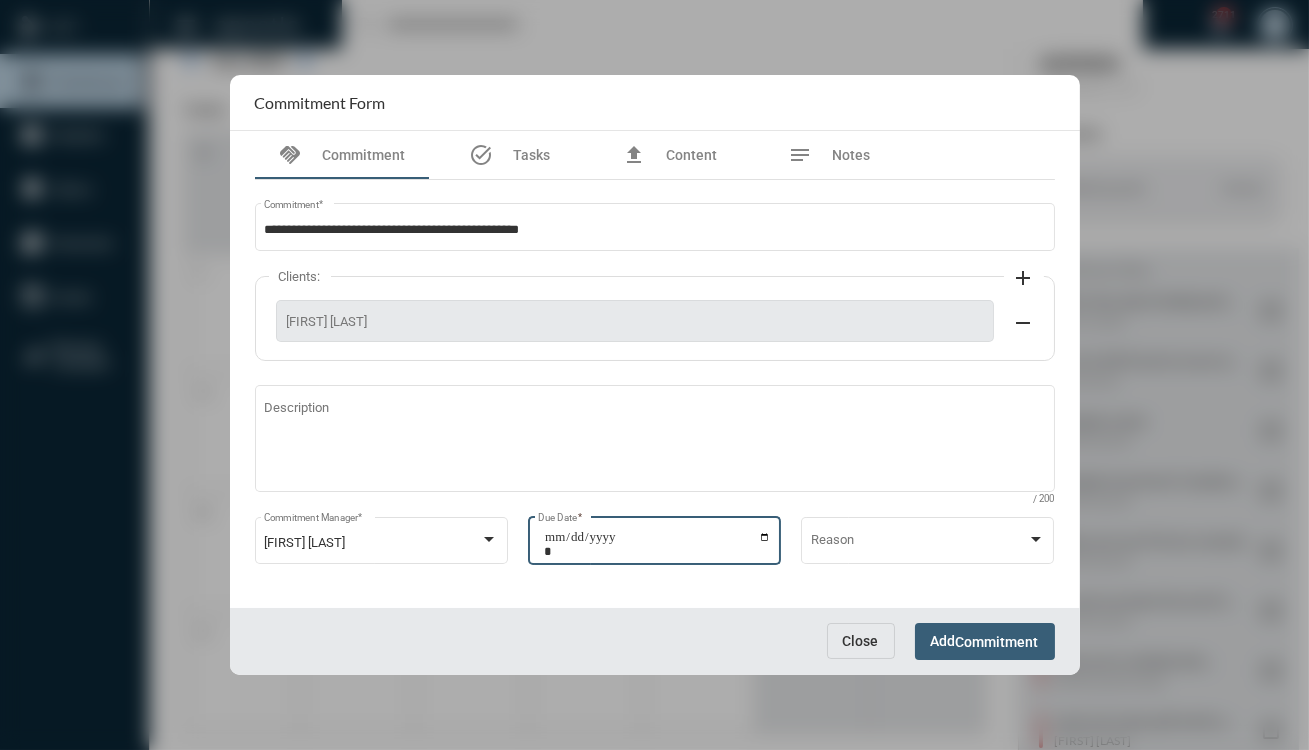 click on "**********" at bounding box center (657, 544) 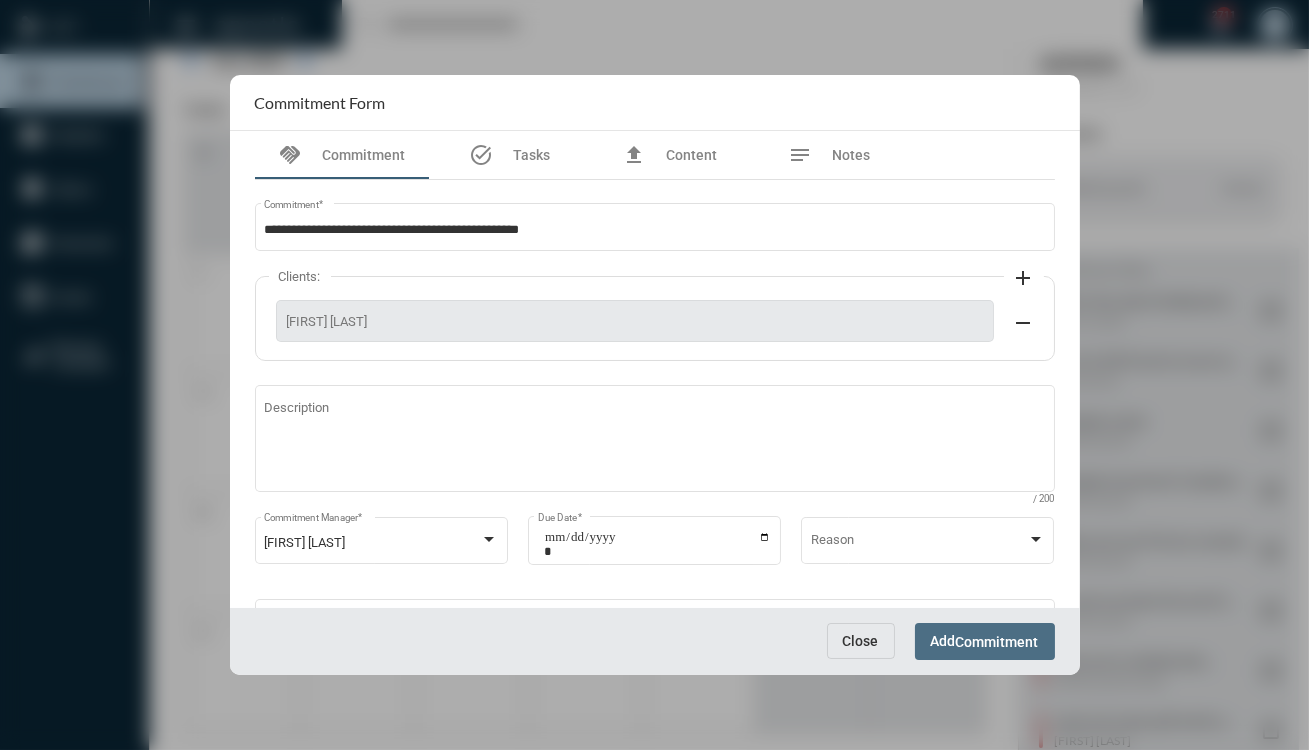 click on "Add   Commitment" at bounding box center (985, 641) 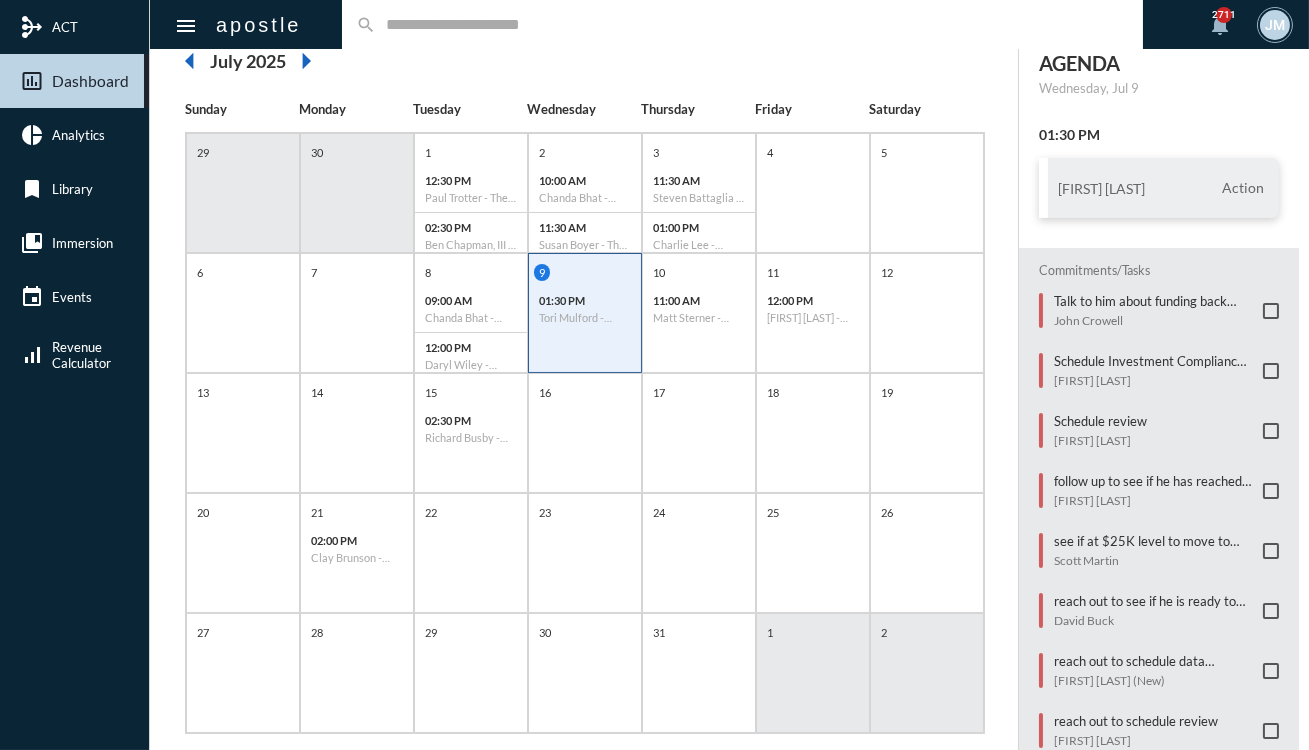 click on "arrow_right" at bounding box center (306, 61) 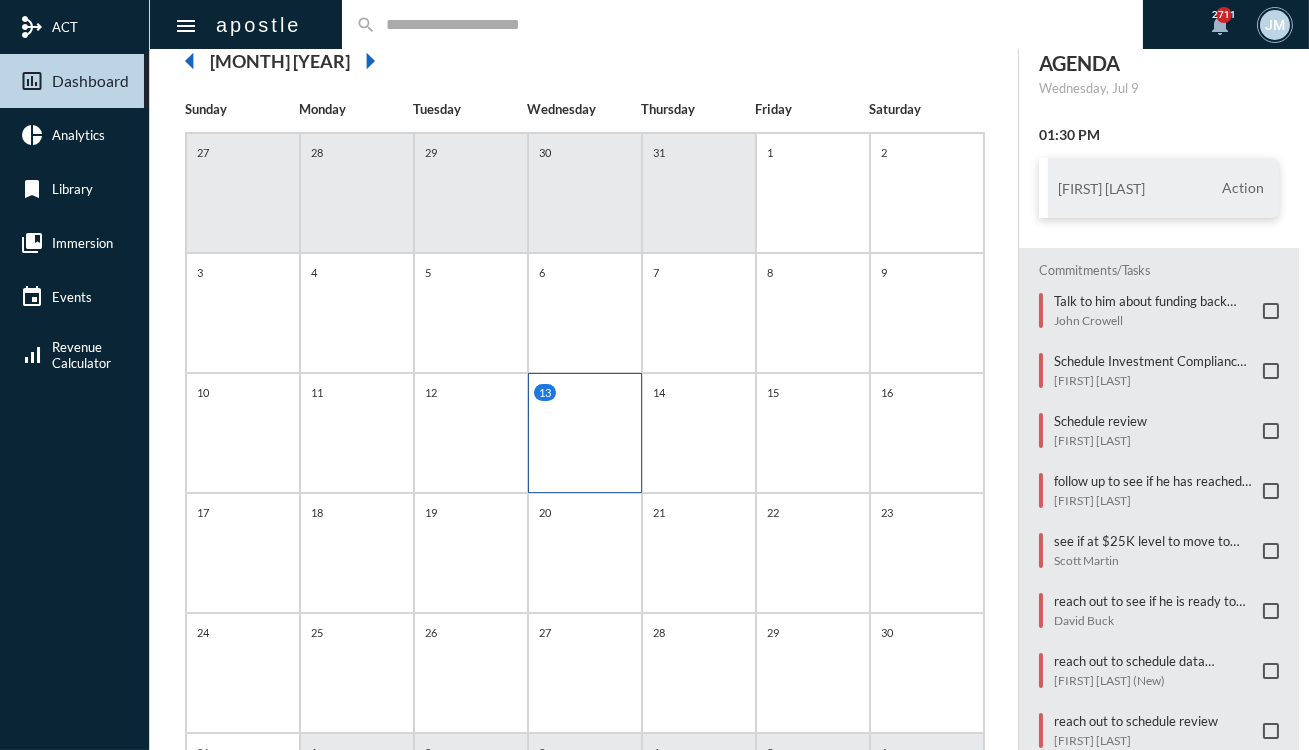 click on "13" at bounding box center (245, 152) 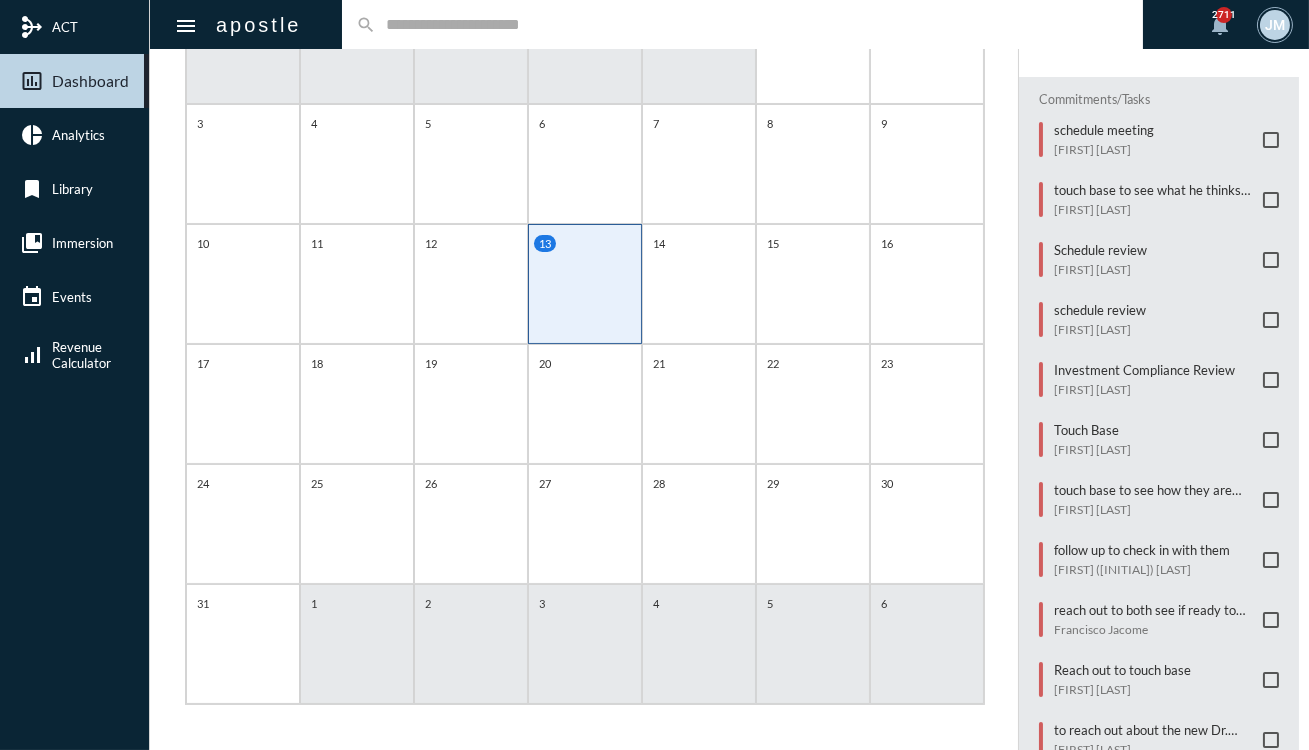 scroll, scrollTop: 333, scrollLeft: 0, axis: vertical 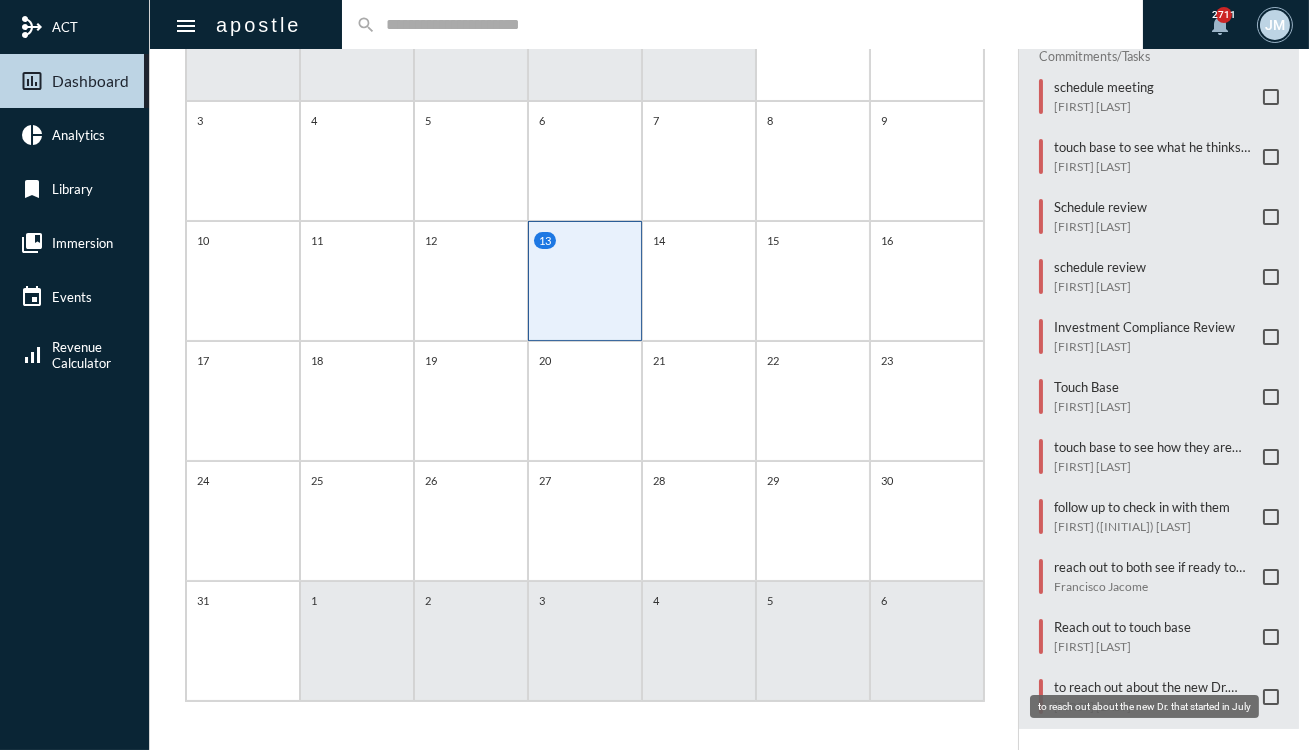 click on "to reach out about the new Dr. that started in July" at bounding box center [1153, 687] 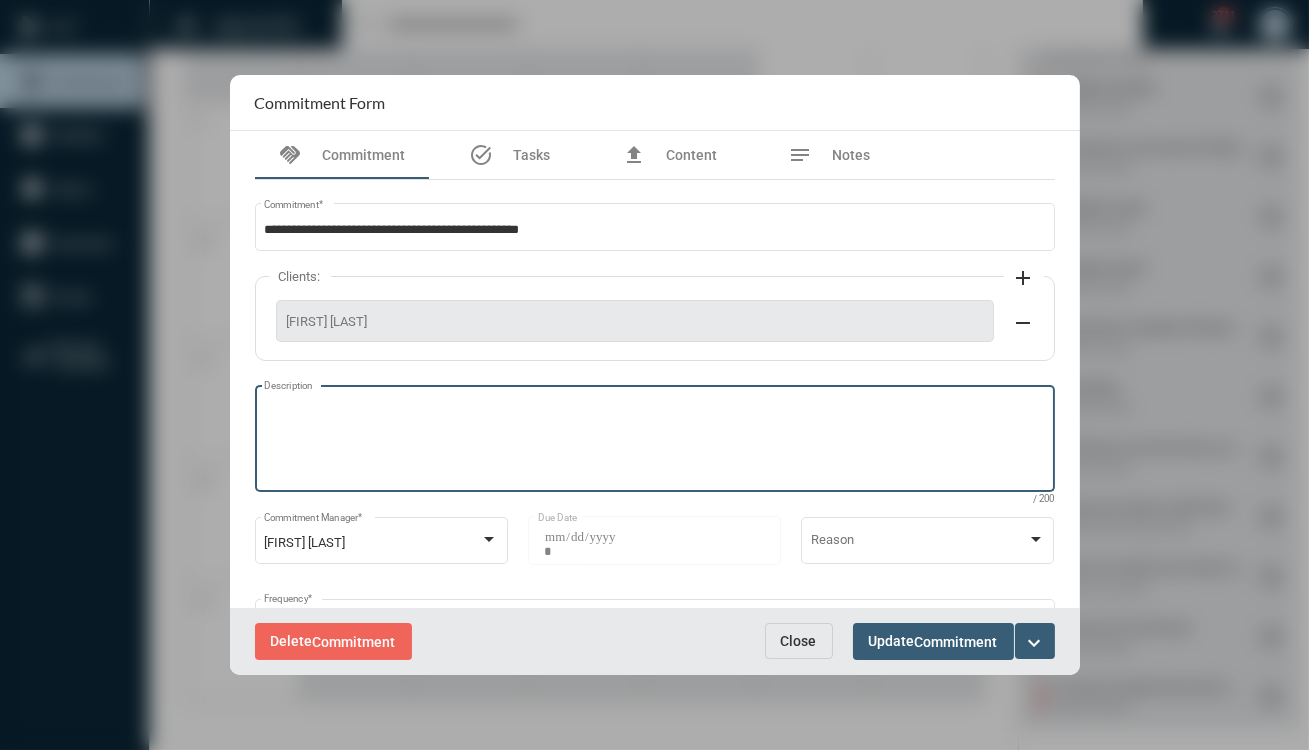 click on "Description" at bounding box center [654, 441] 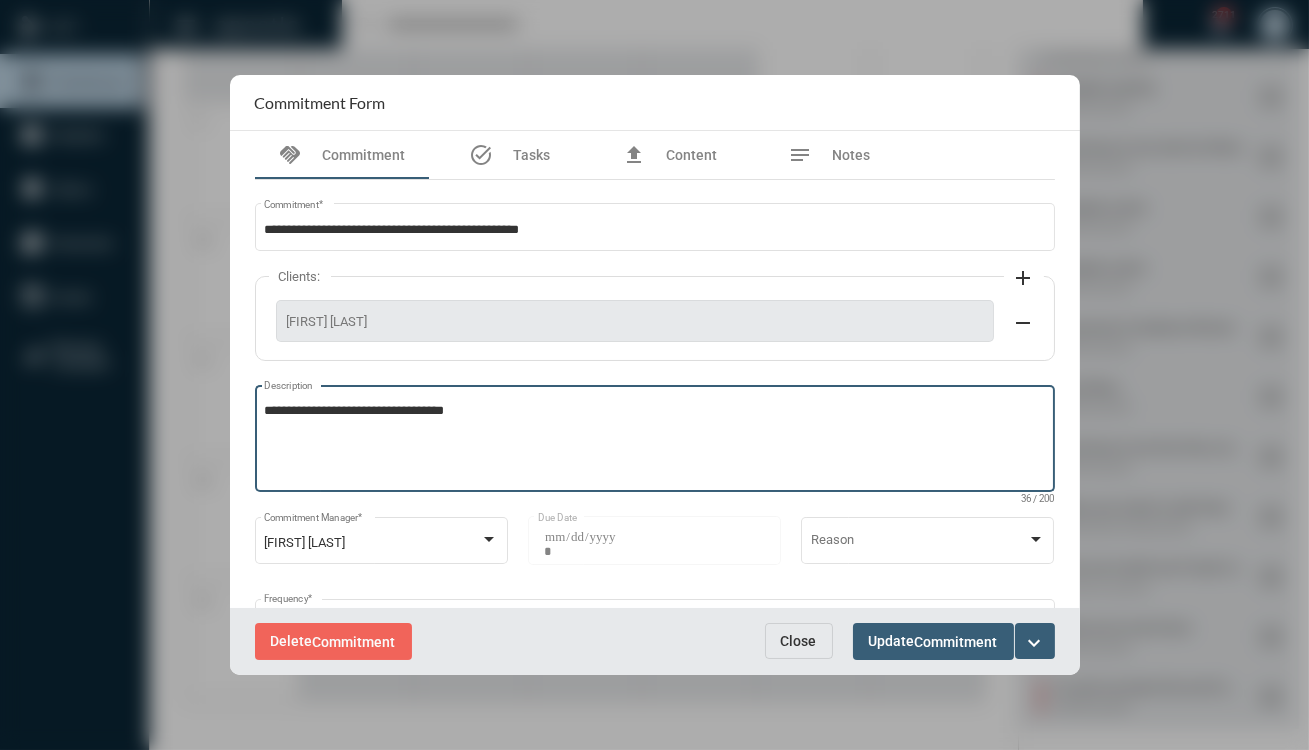type on "**********" 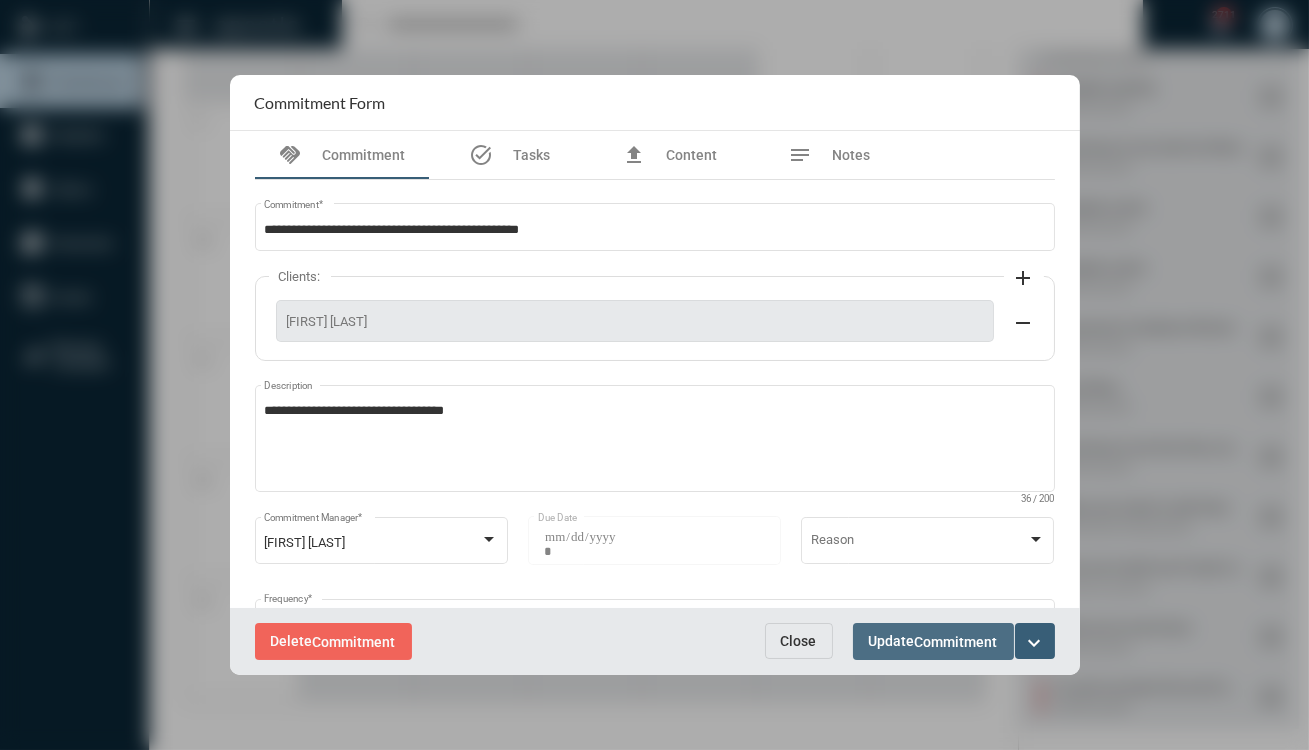 click on "Update  Commitment" at bounding box center (933, 641) 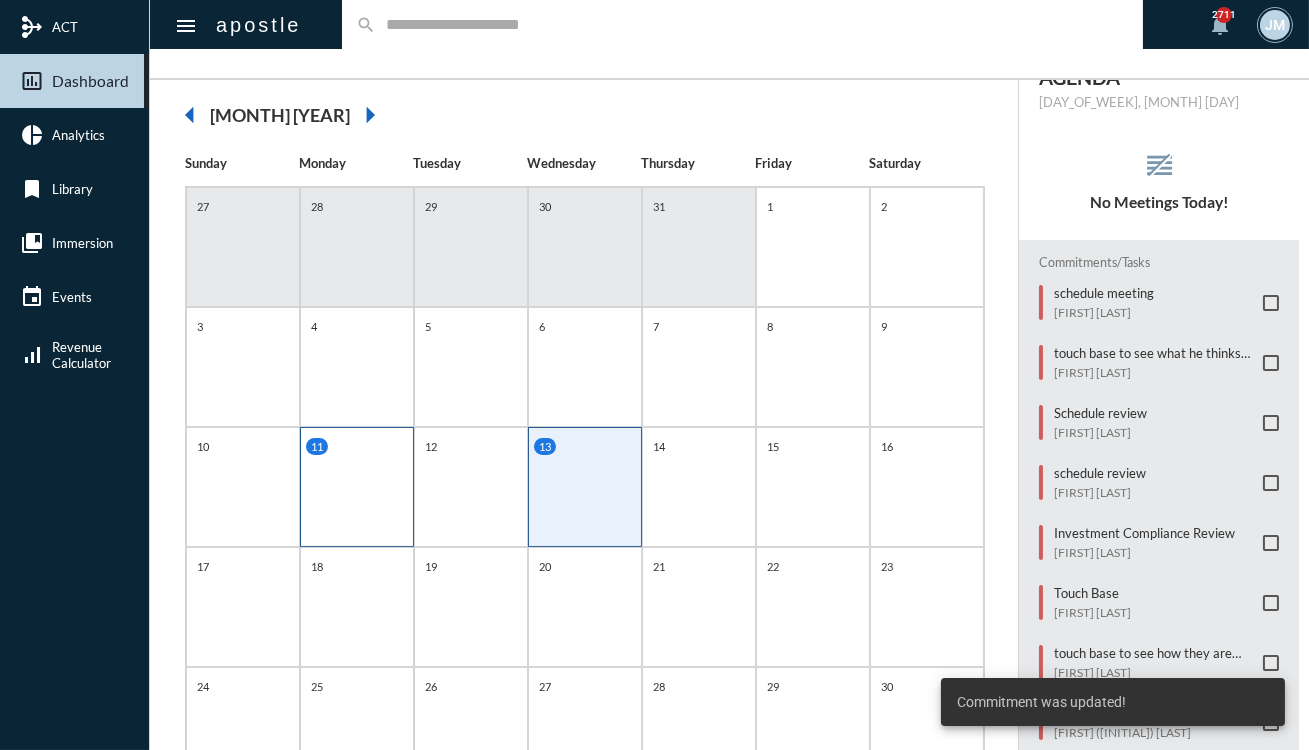 scroll, scrollTop: 60, scrollLeft: 0, axis: vertical 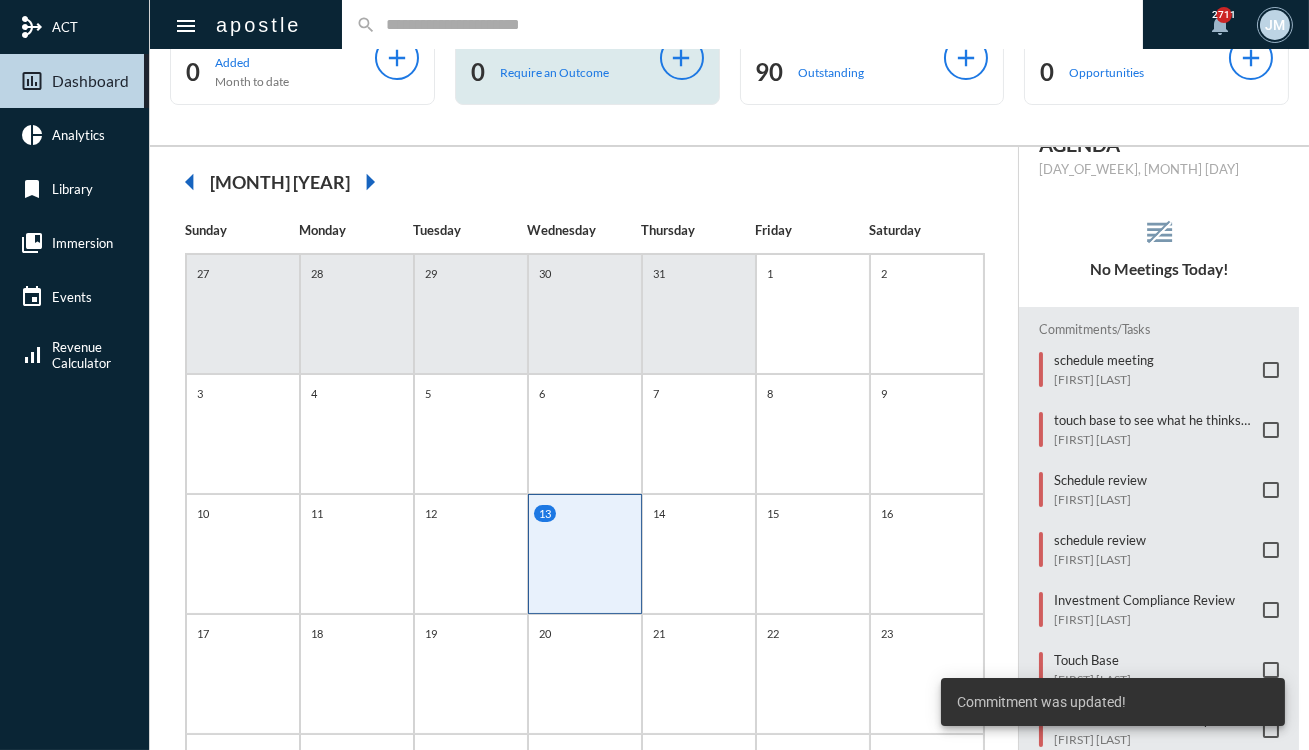 click on "arrow_left" at bounding box center [190, 182] 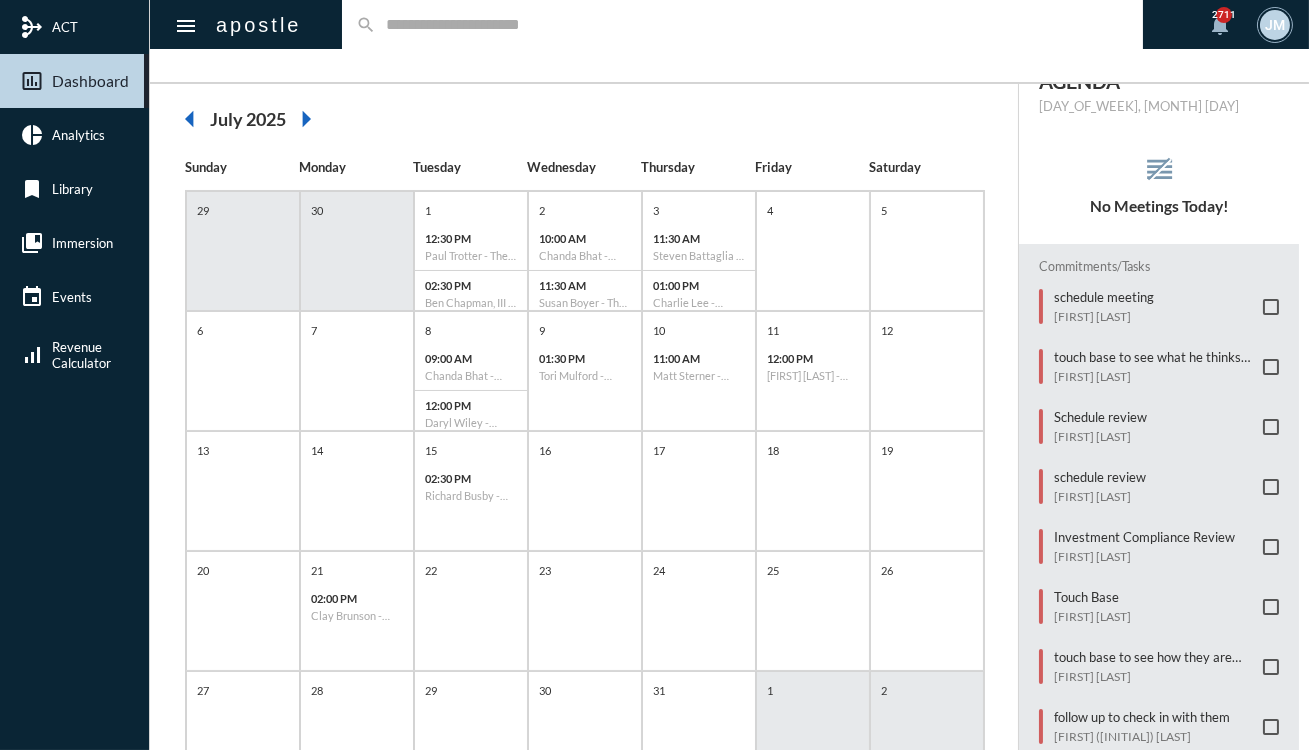 scroll, scrollTop: 213, scrollLeft: 0, axis: vertical 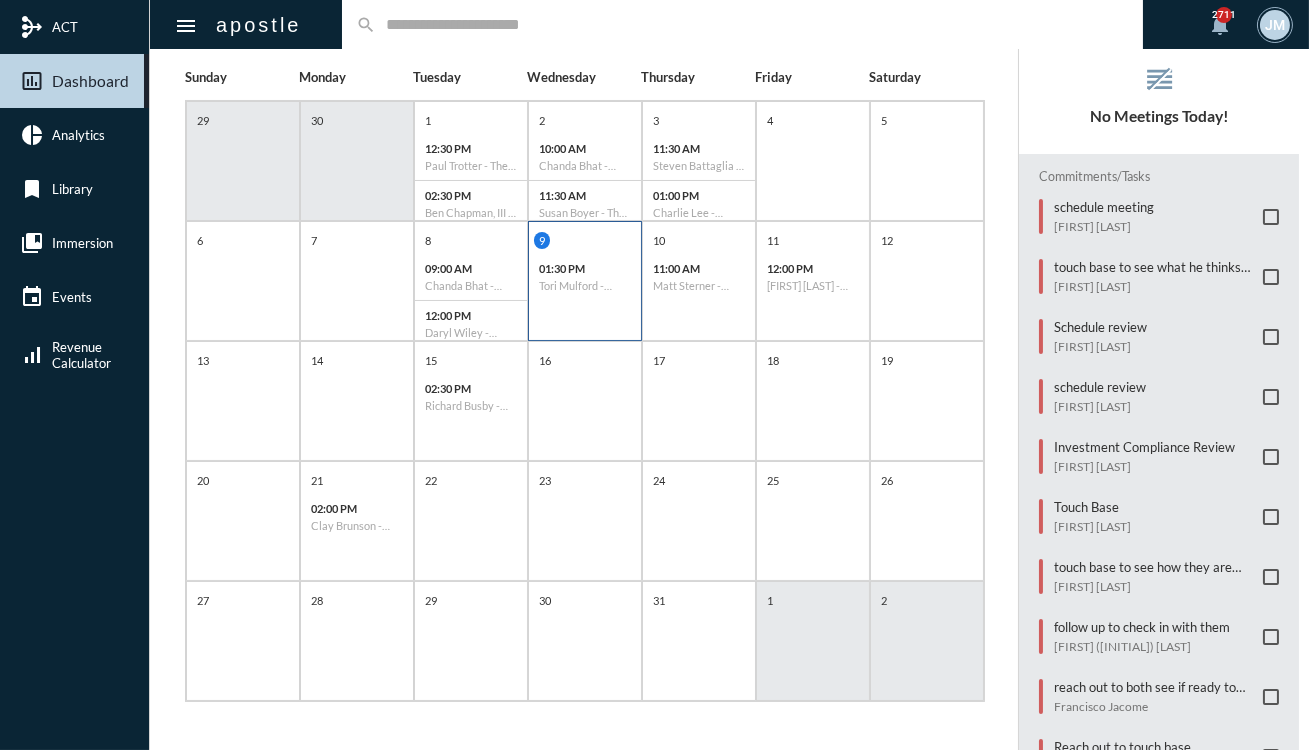 click on "01:30 PM" at bounding box center [471, 148] 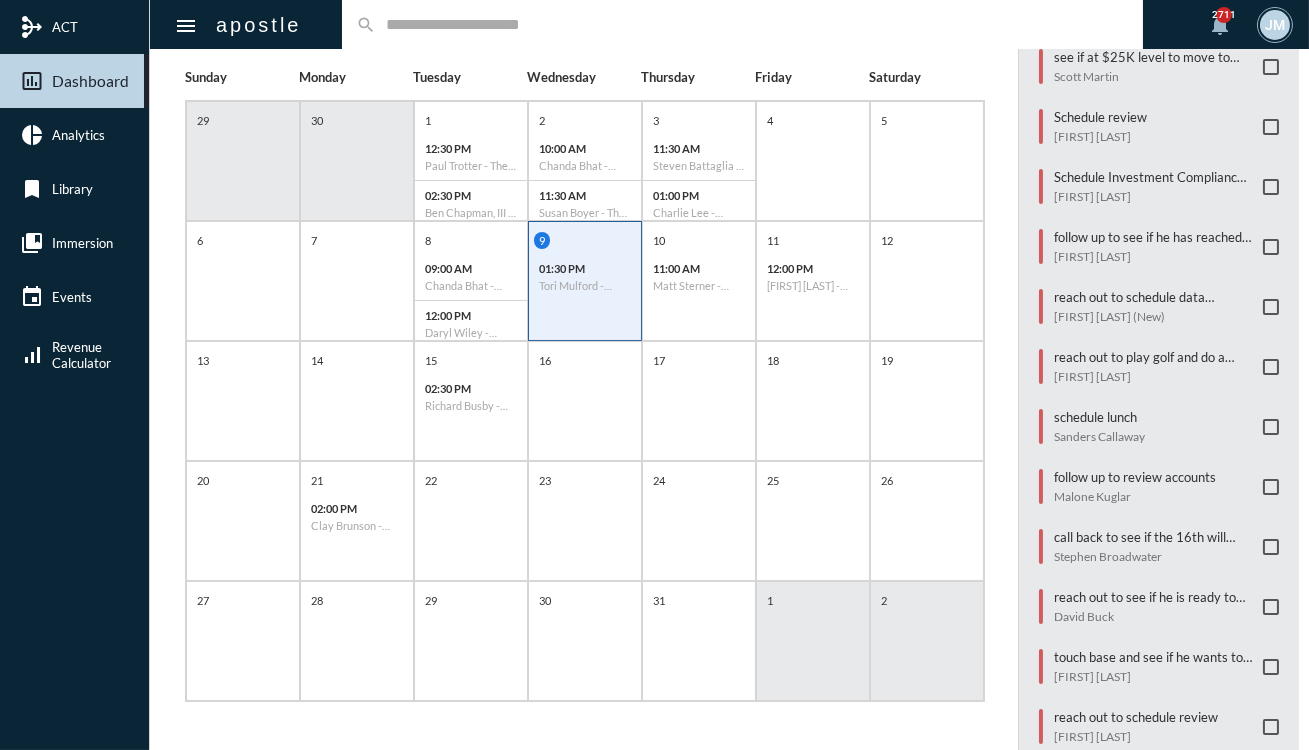 scroll, scrollTop: 363, scrollLeft: 0, axis: vertical 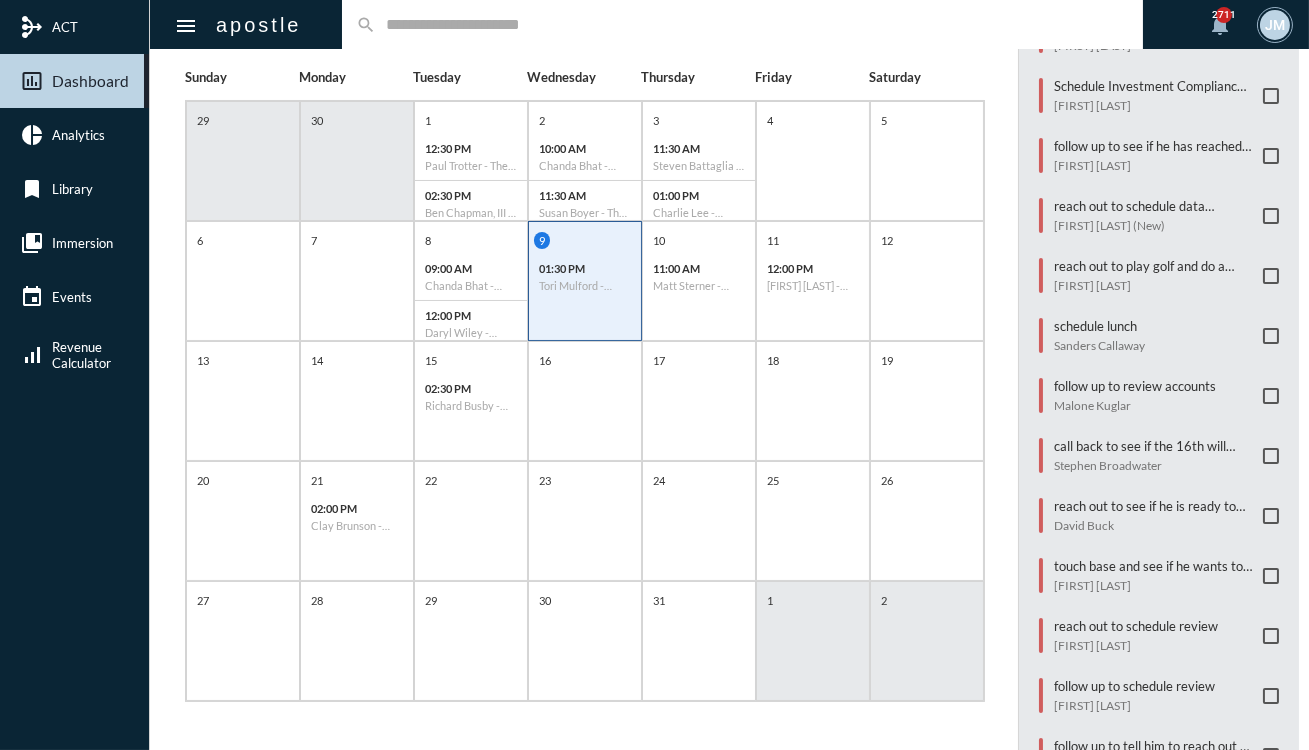 click on "Commitments/Tasks  Talk to him about funding back door IRA for [FIRST]   [FIRST] [LAST]     see if at $[NUMBER]K level to move to Savos   [FIRST] [LAST]     Schedule review   [FIRST] [LAST]     Schedule Investment Compliance Review   [FIRST] [LAST]     follow up to see if he has reached out to [FIRST] [LAST]   [FIRST] [LAST]     reach out to schedule data capturing   [FIRST] [LAST] (New)     reach out to play golf and do a review meeting   [FIRST] [LAST]     schedule lunch   [FIRST] [LAST]     follow up to review accounts   [FIRST] [LAST]     call back to see if the [NUMBER]th will work    [FIRST] [LAST]     reach out to see if he is ready to invest some money or talk about savings   [FIRST] [LAST]     touch base and see if he wants to add another $[NUMBER]K from his bonus to Clark   [FIRST] [LAST]     reach out to schedule review   [FIRST] [LAST]     follow up to tell him to reach out to USAA to convert his IRA to a Roth   [FIRST] [LAST]     update on u/w and exam and swab" at bounding box center (1159, 350) 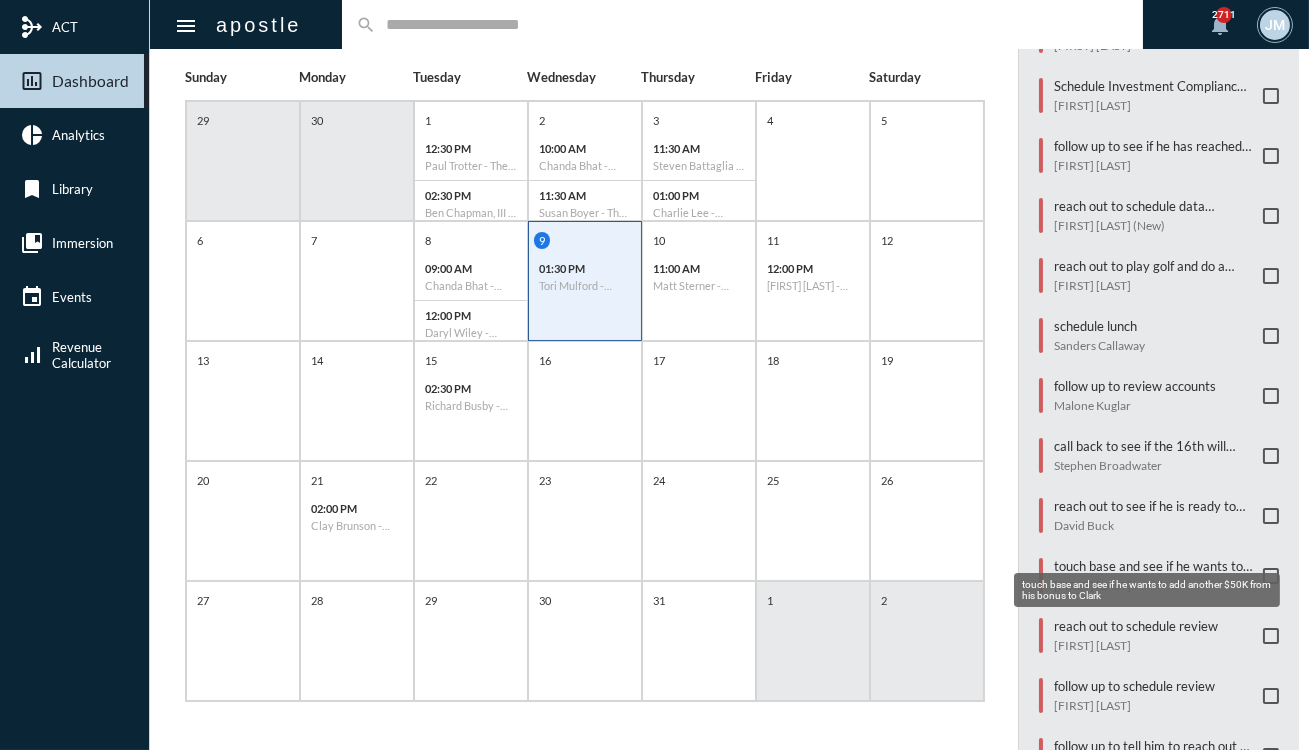 click on "touch base and see if he wants to add another $50K from his bonus to Clark" at bounding box center [1153, 566] 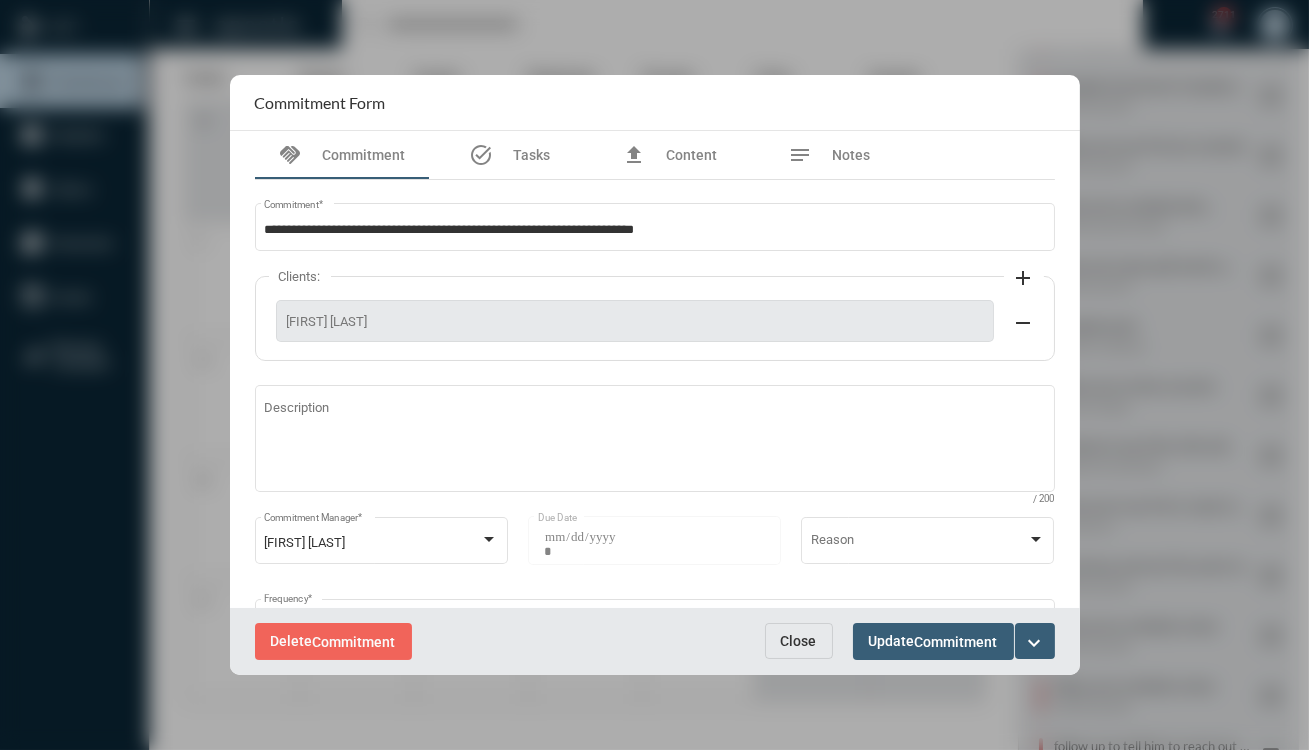 click on "expand_more" at bounding box center (1035, 643) 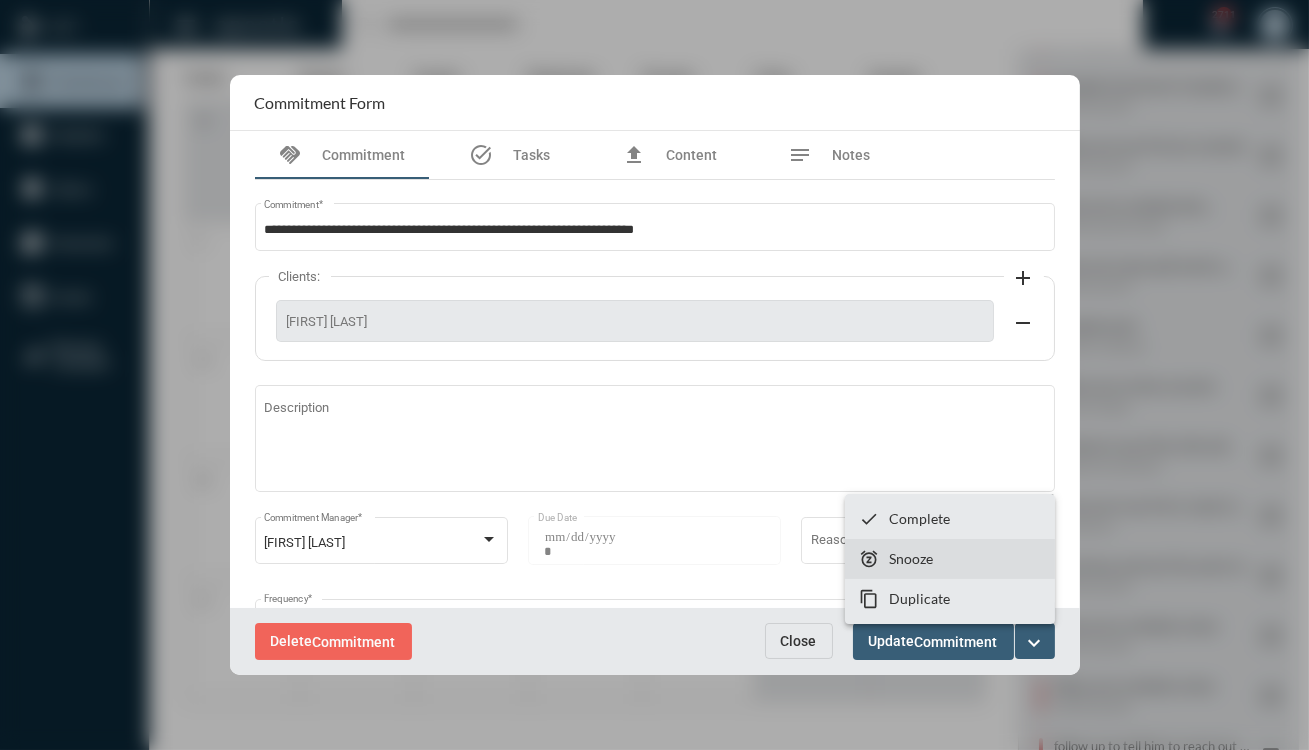 click on "snooze Snooze" at bounding box center [950, 559] 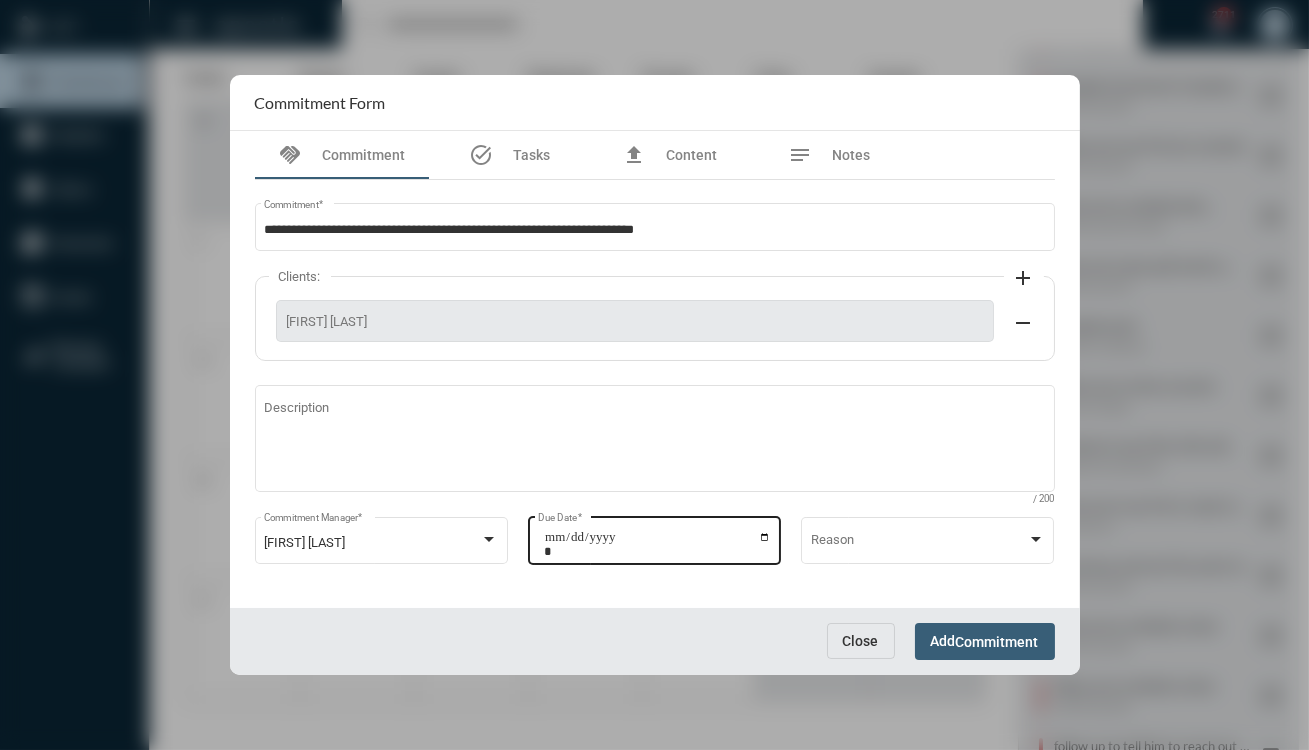 click on "**********" at bounding box center (657, 544) 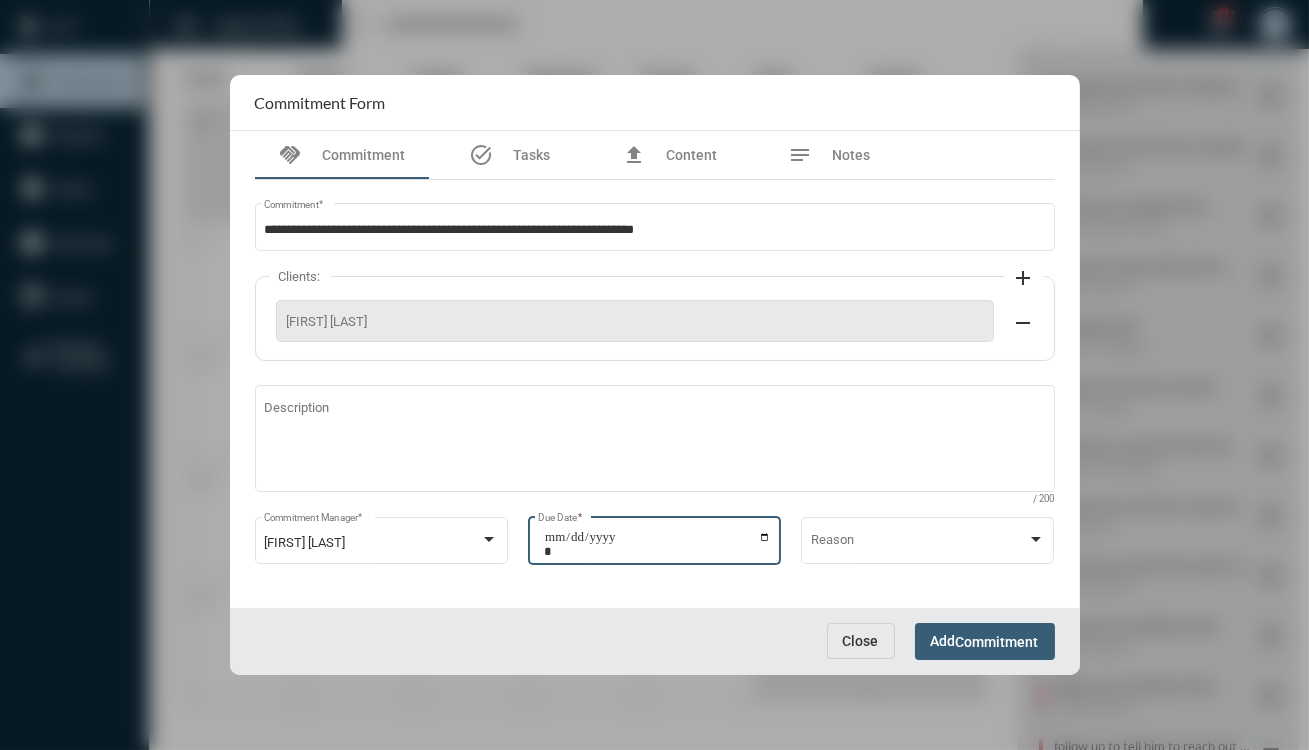 type on "**********" 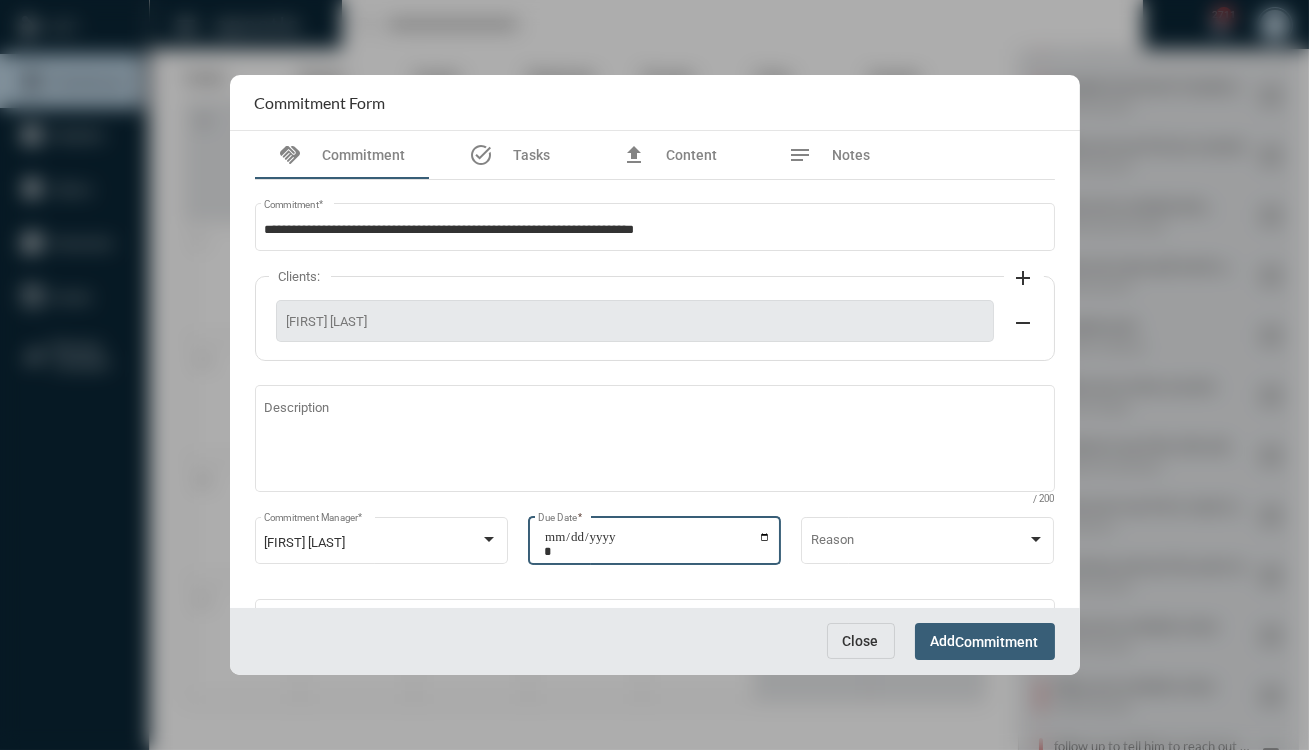 click on "Commitment" at bounding box center [997, 642] 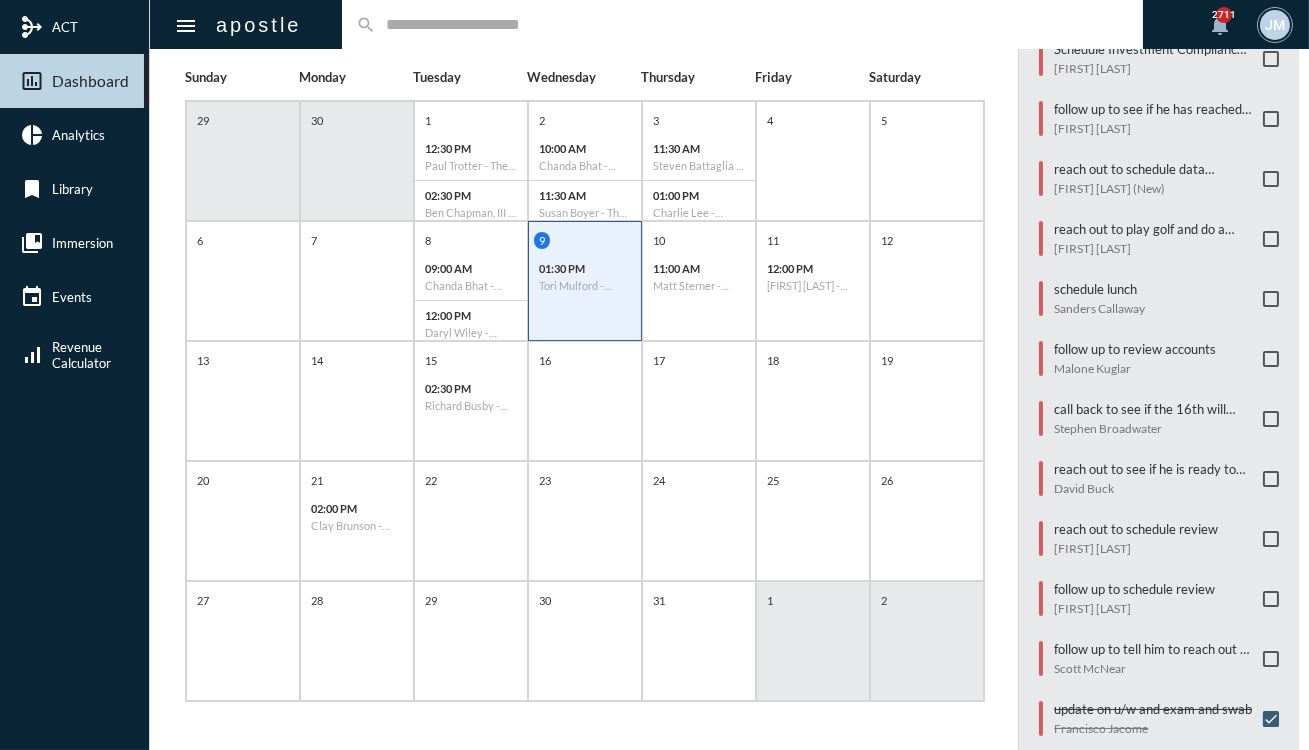 scroll, scrollTop: 418, scrollLeft: 0, axis: vertical 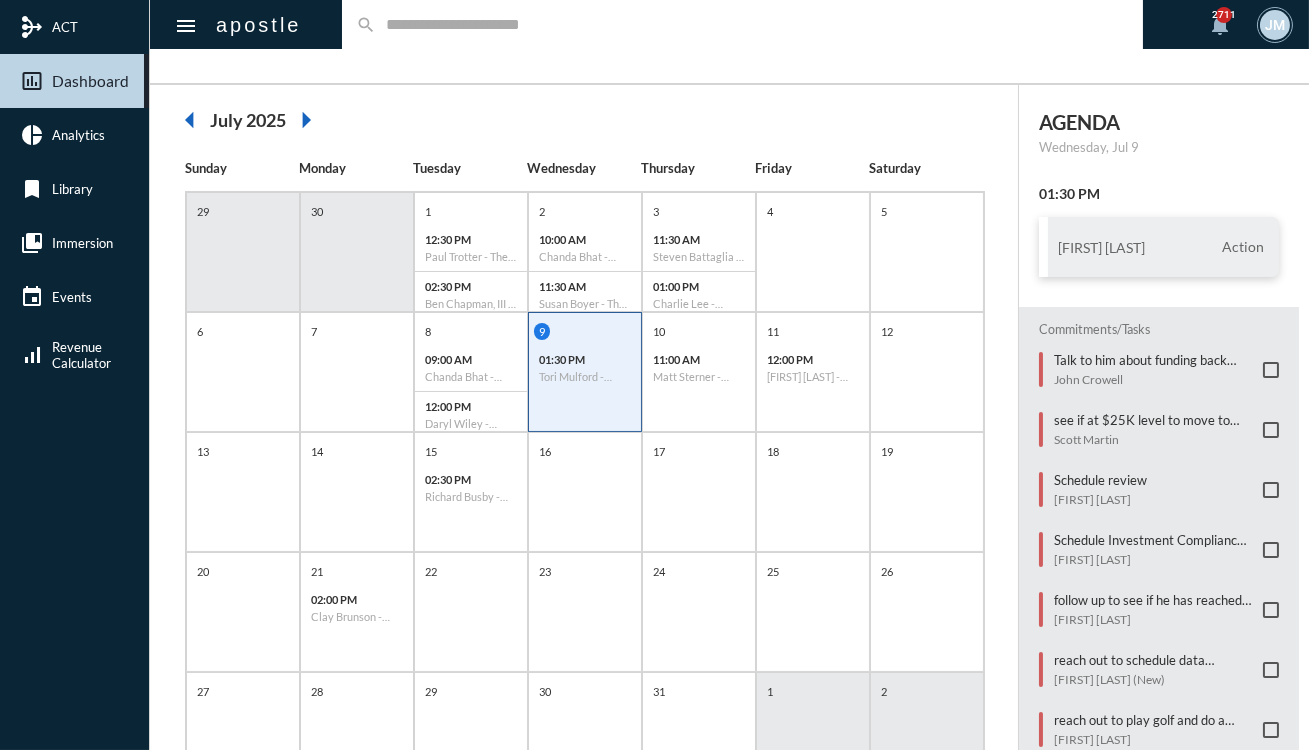 click on "arrow_left July 2025 arrow_right" at bounding box center [584, 120] 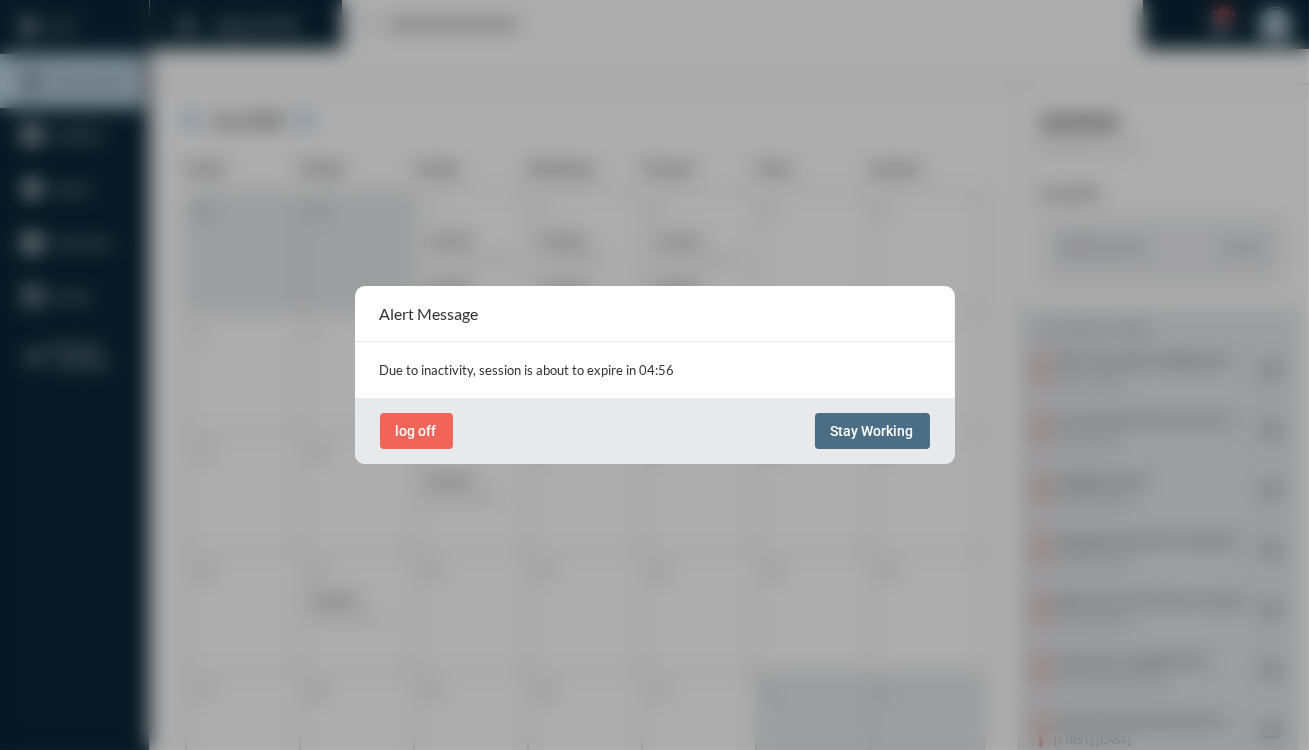 click on "Stay Working" at bounding box center (872, 431) 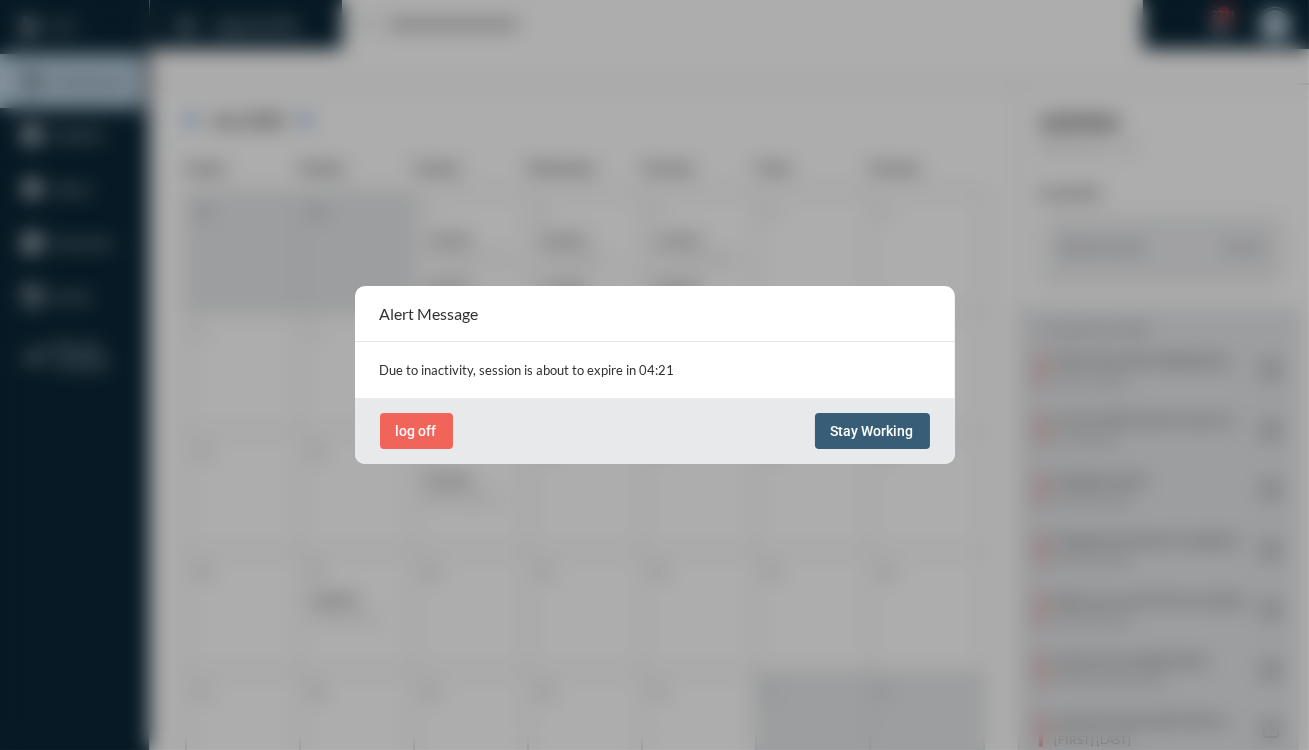 click on "Stay Working" at bounding box center [872, 431] 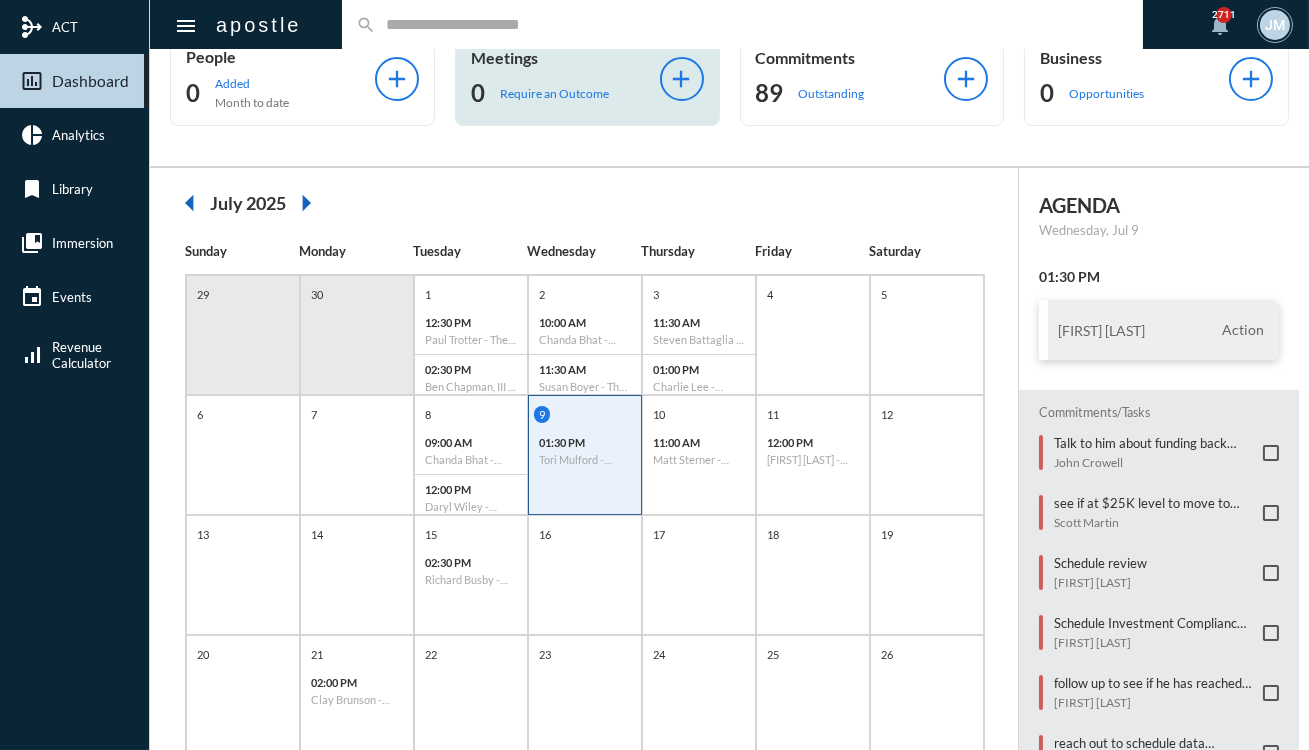 scroll, scrollTop: 0, scrollLeft: 0, axis: both 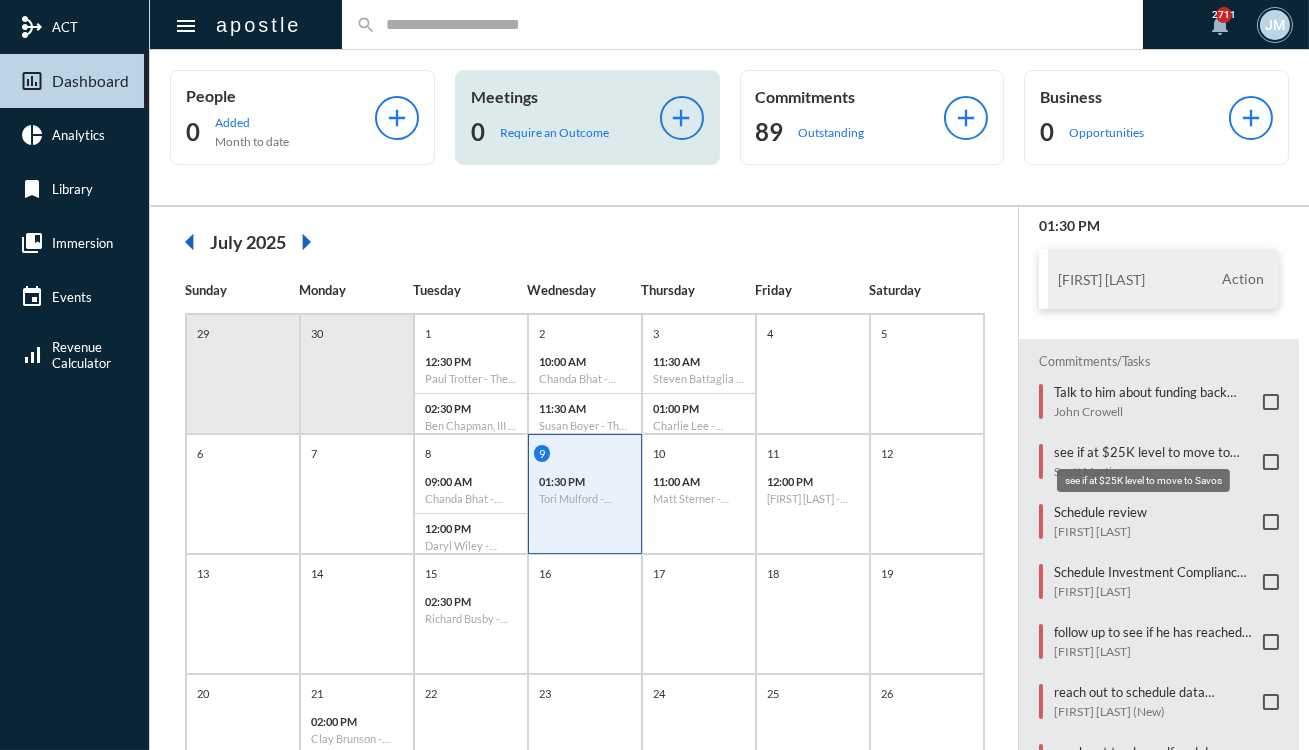 click on "see if at $25K level to move to Savos" at bounding box center (1153, 452) 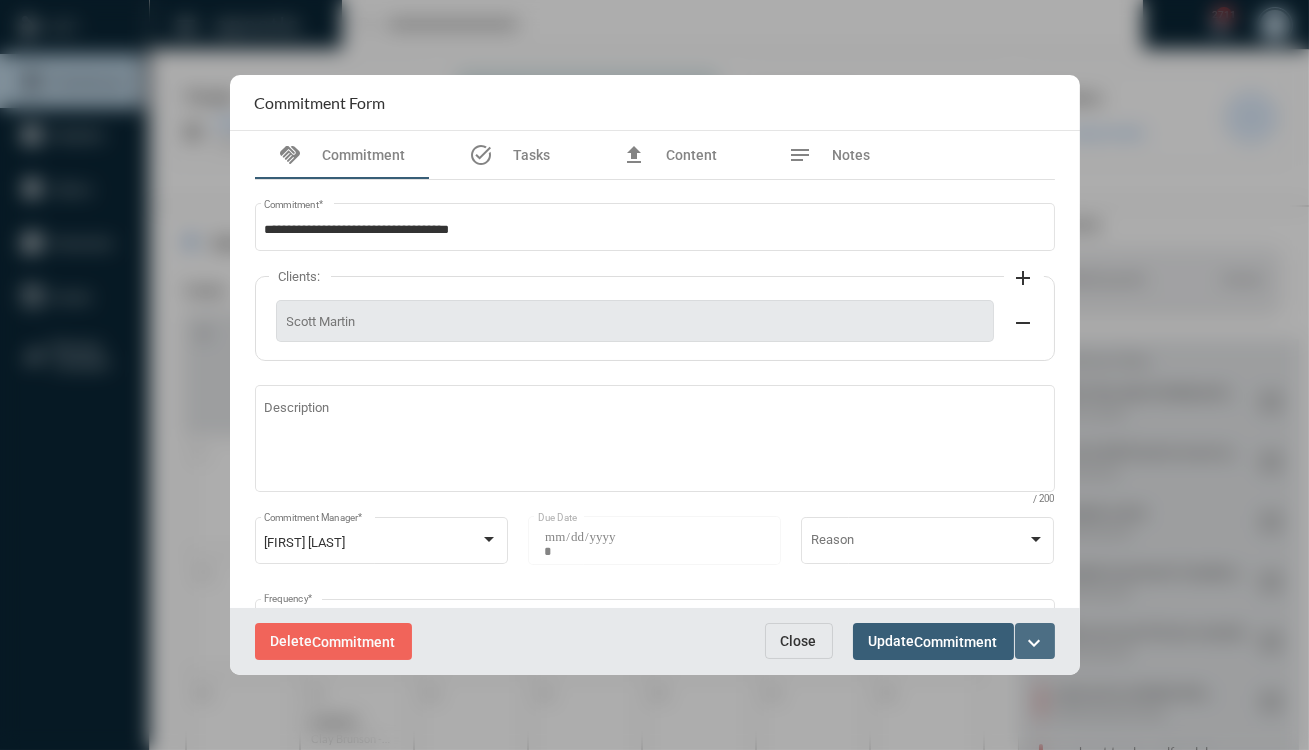 click on "expand_more" at bounding box center [1035, 643] 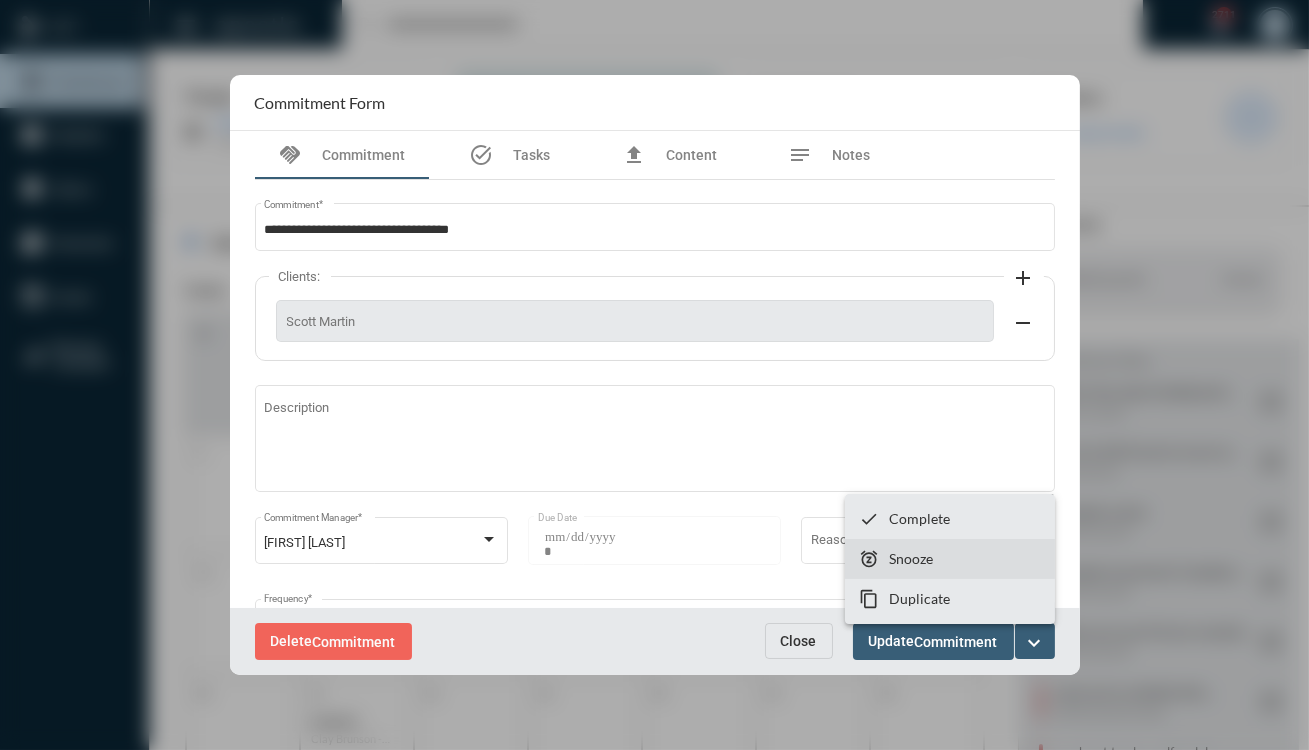 click on "Snooze" at bounding box center (919, 518) 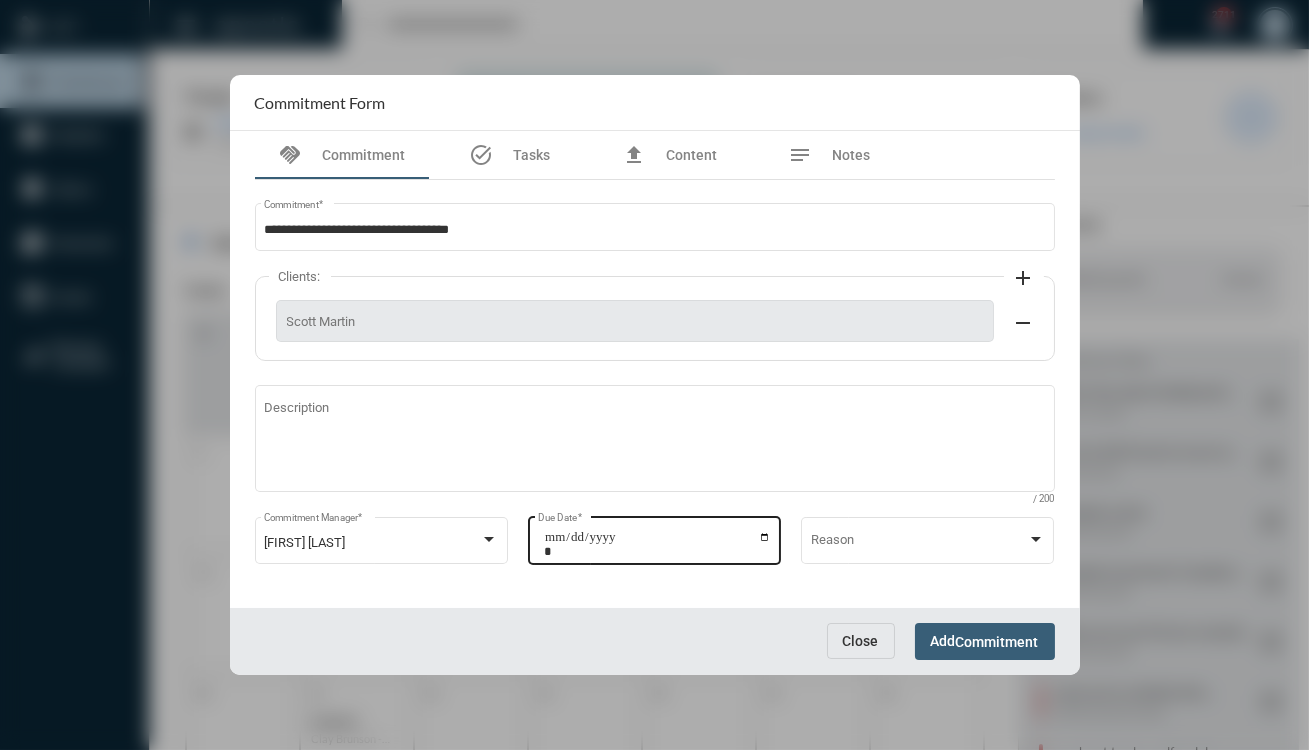 click on "**********" at bounding box center [657, 544] 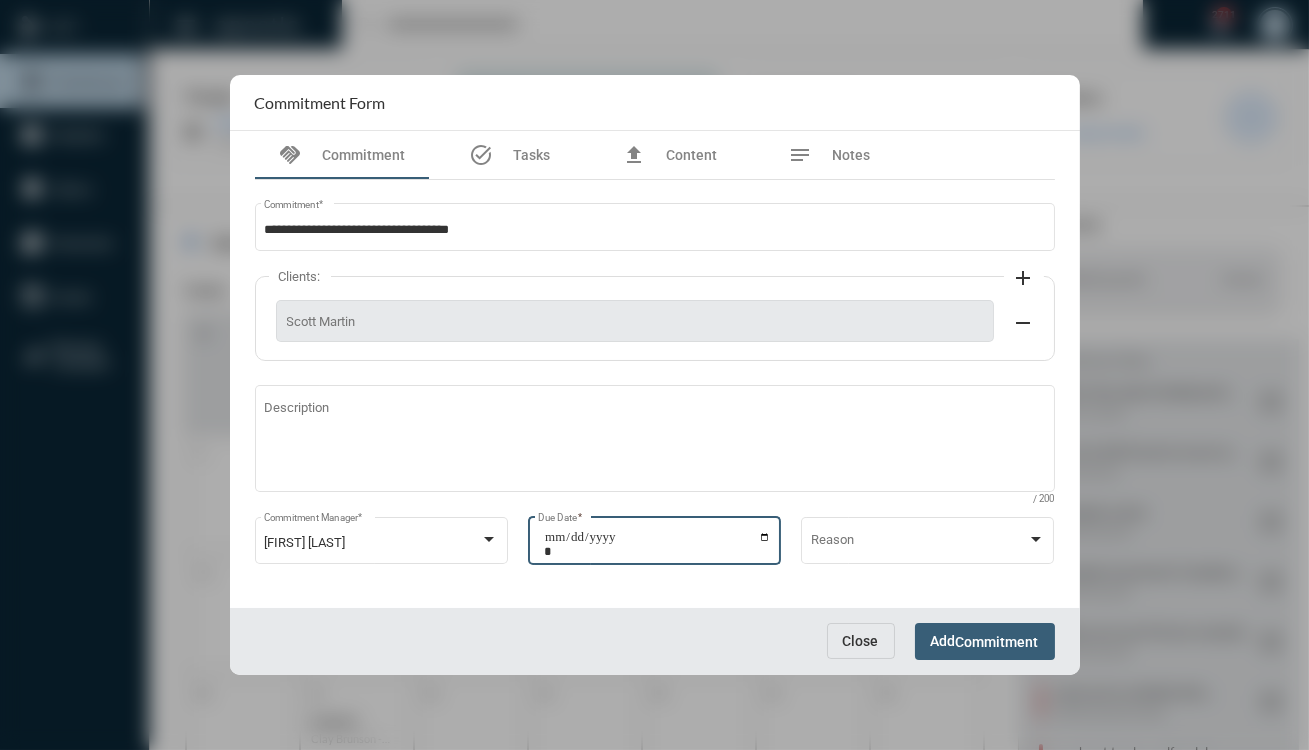 type on "**********" 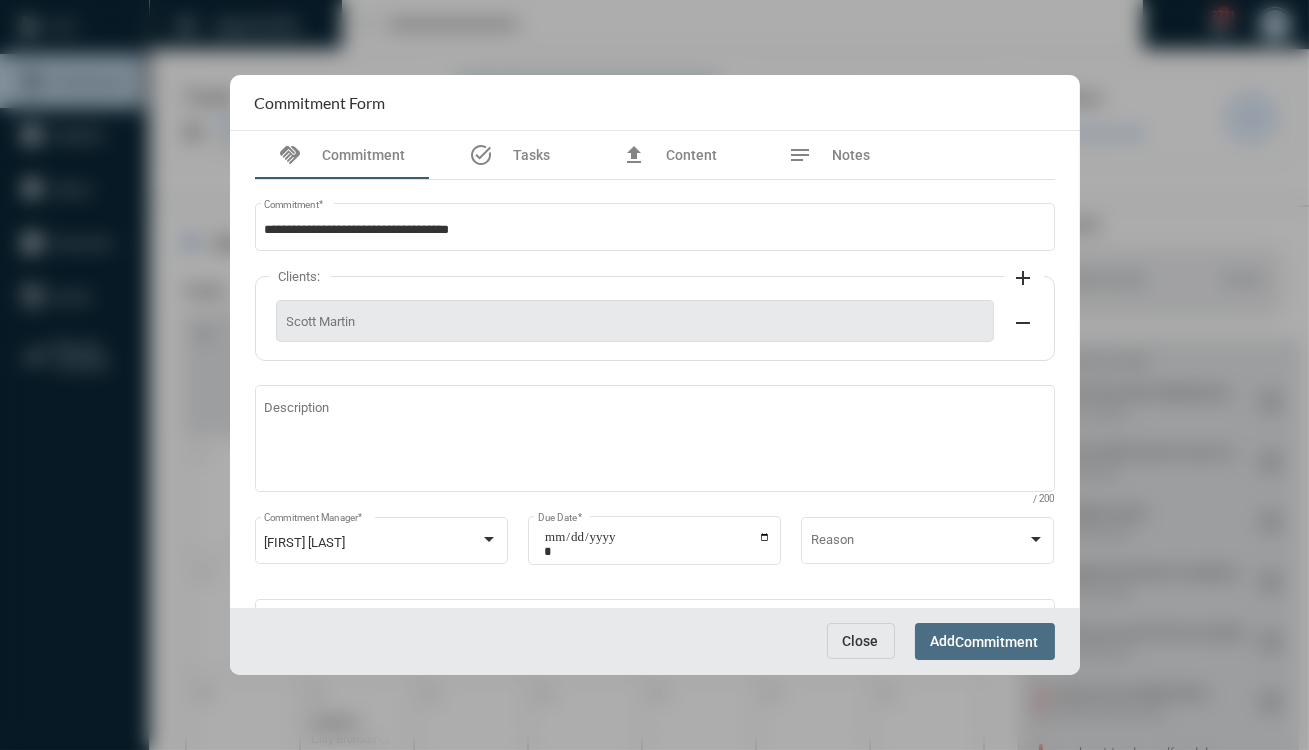 click on "Add   Commitment" at bounding box center (985, 641) 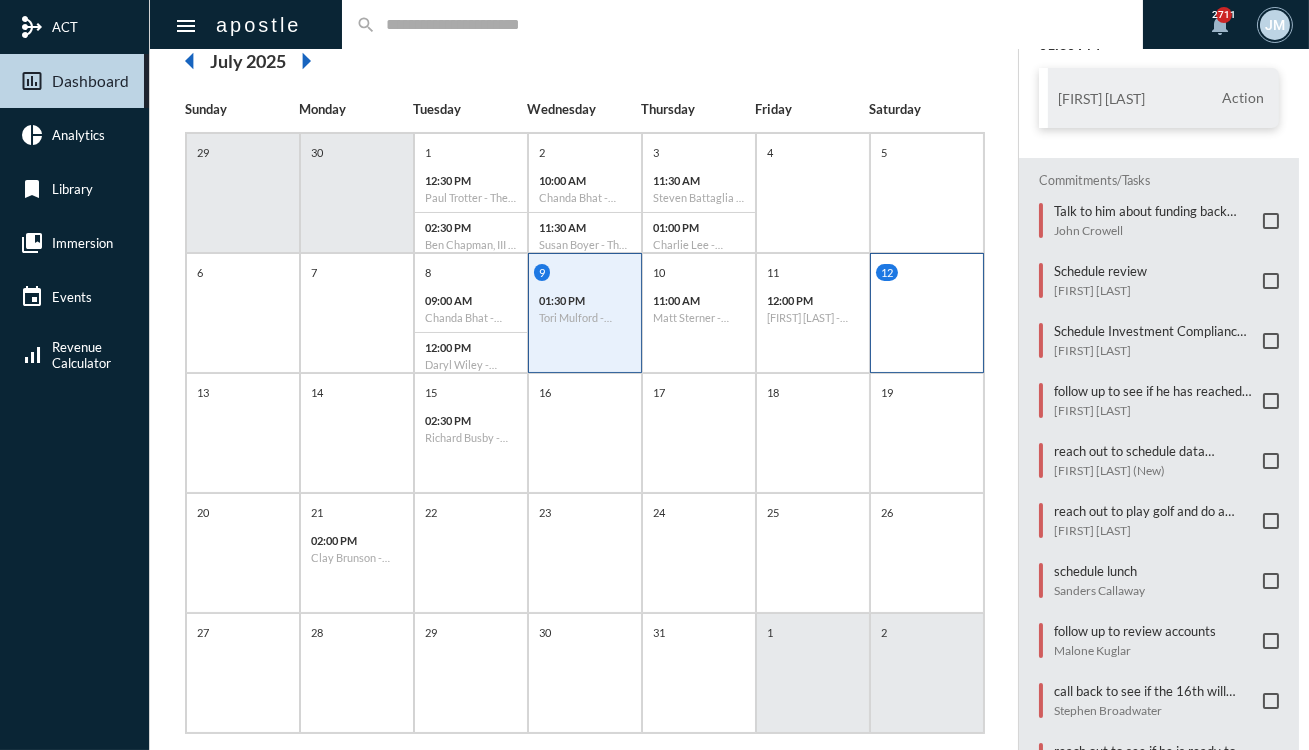scroll, scrollTop: 90, scrollLeft: 0, axis: vertical 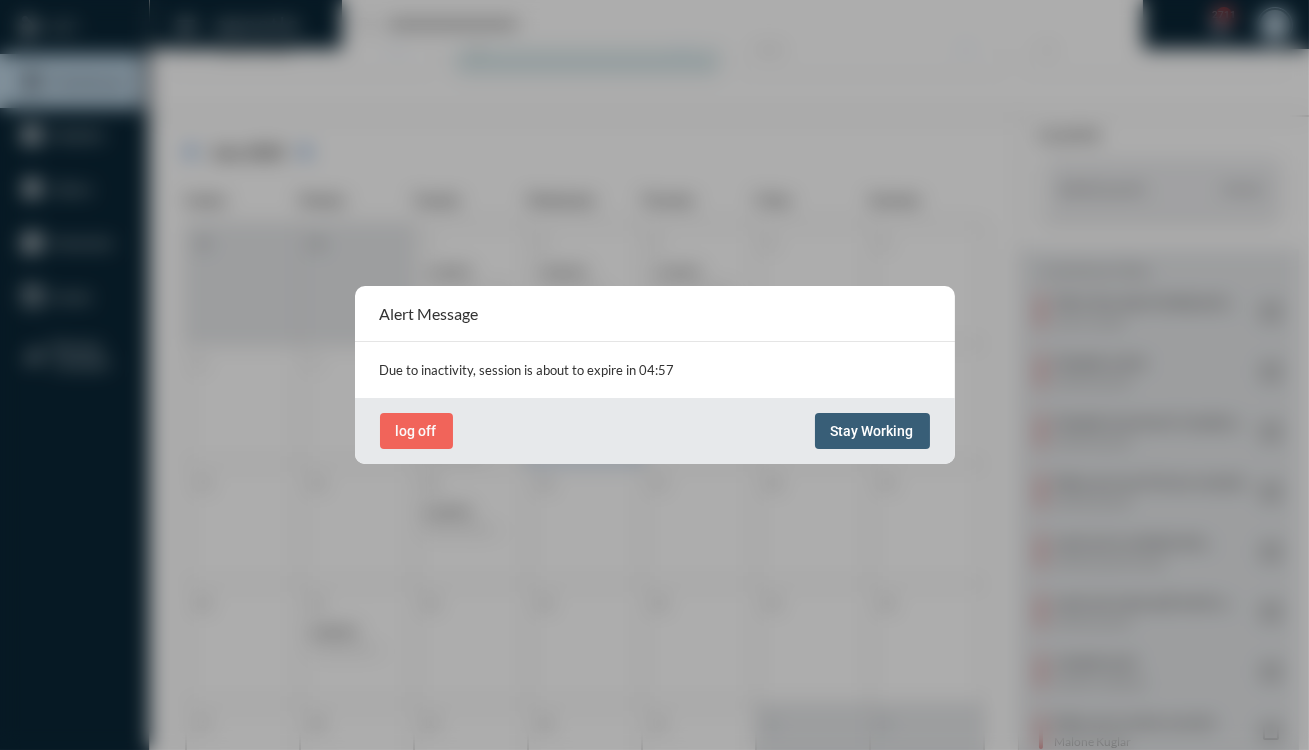 click on "Stay Working" at bounding box center (872, 431) 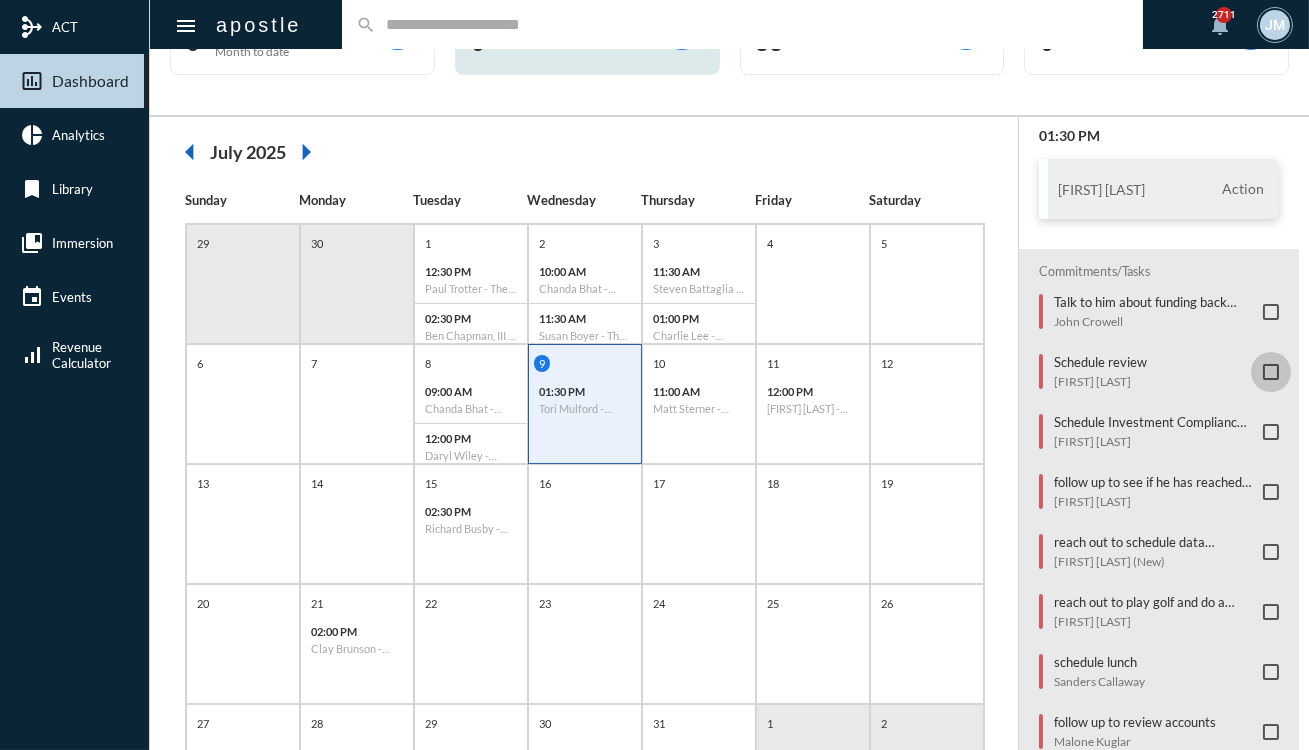 click at bounding box center [1271, 372] 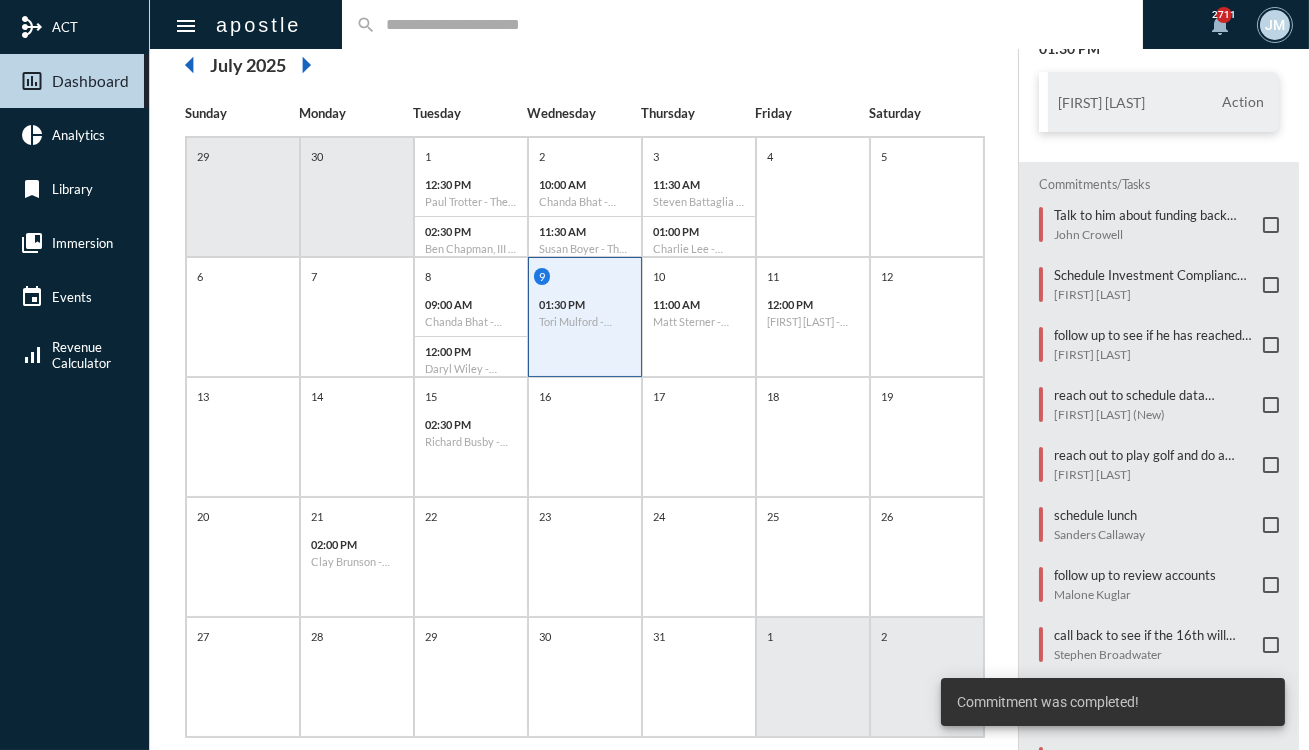 scroll, scrollTop: 213, scrollLeft: 0, axis: vertical 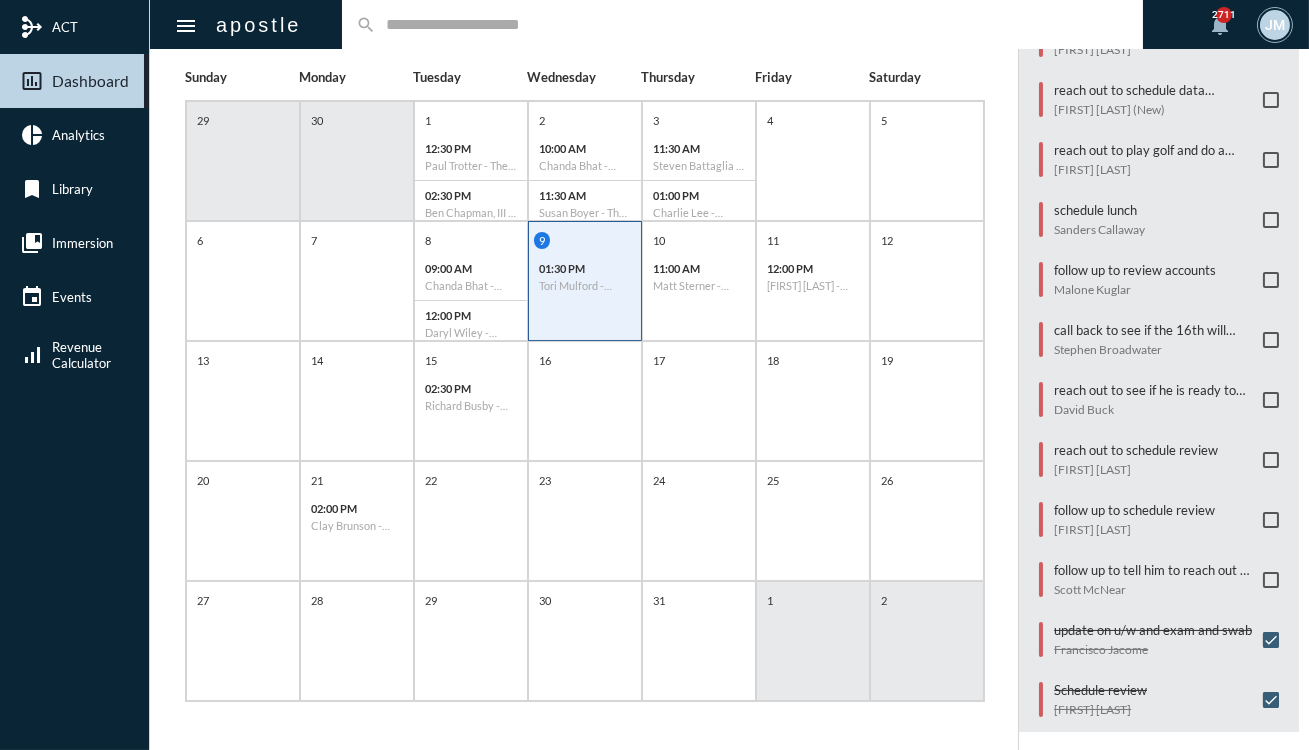 click at bounding box center (753, 24) 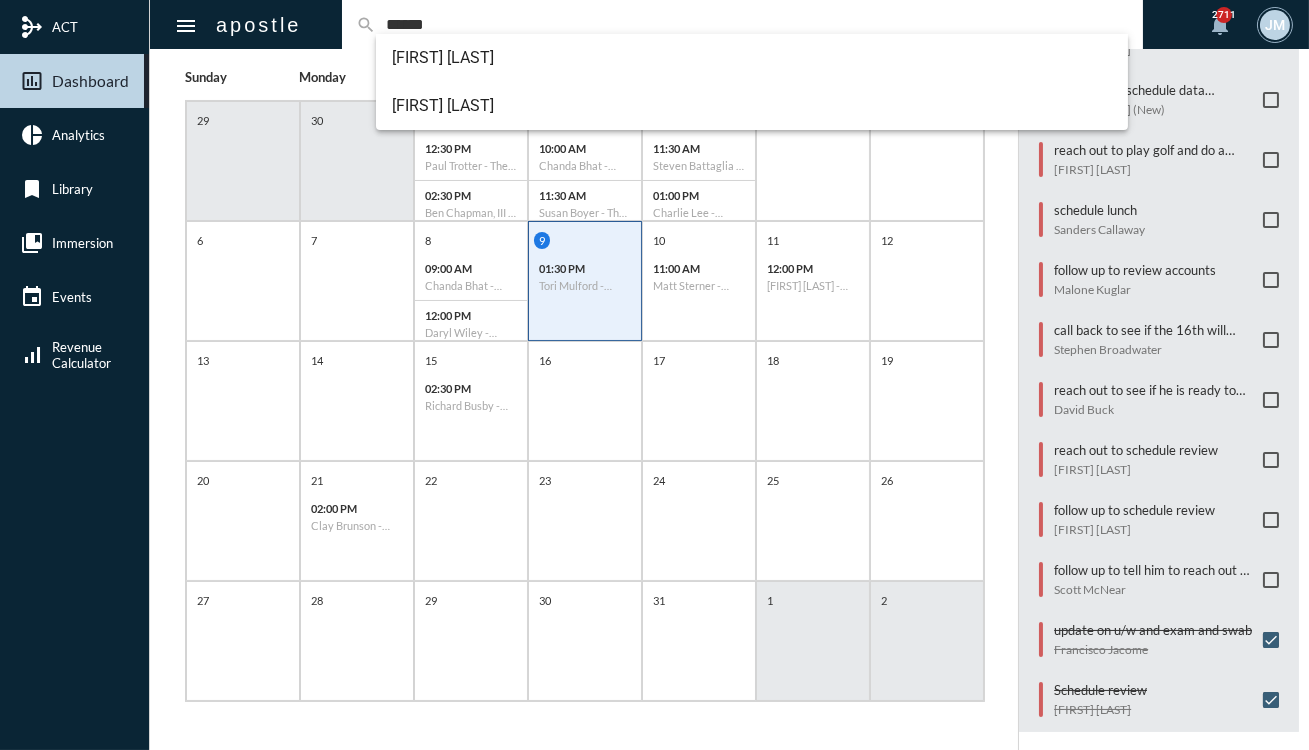 type on "******" 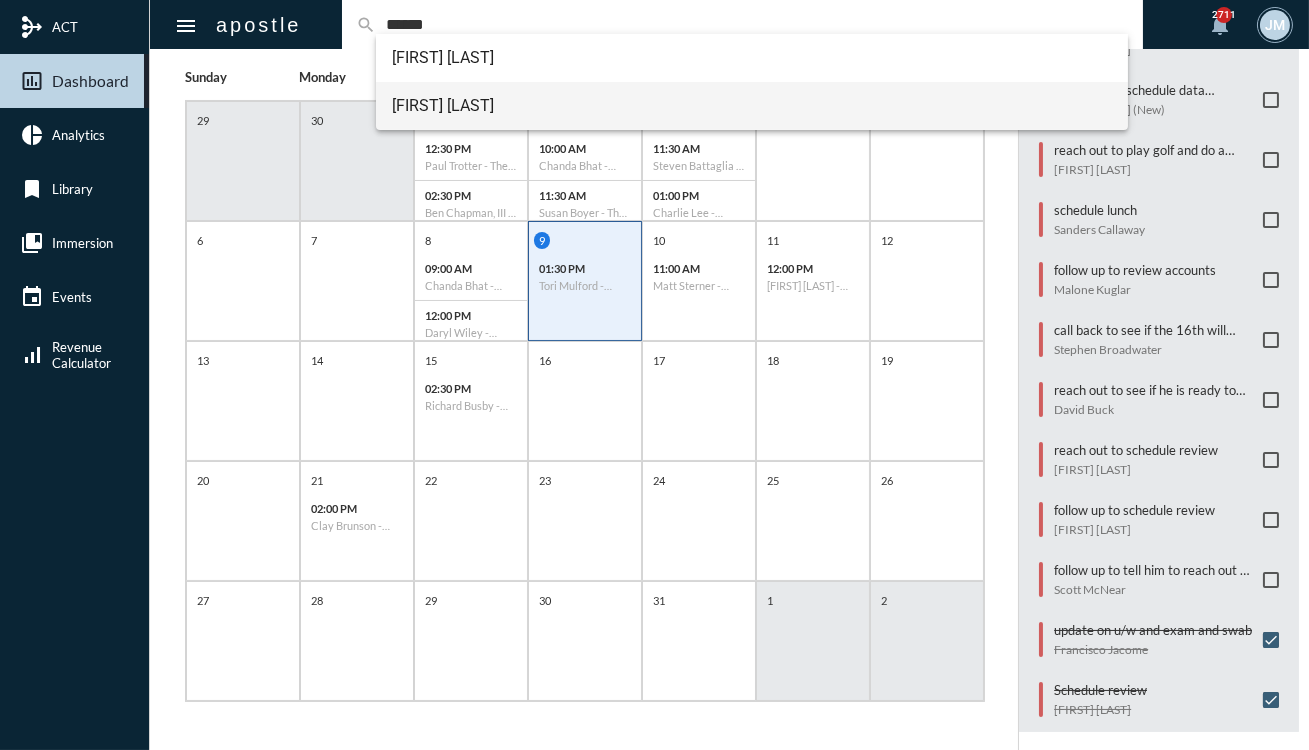 click on "[FIRST]  [LAST]" at bounding box center [752, 106] 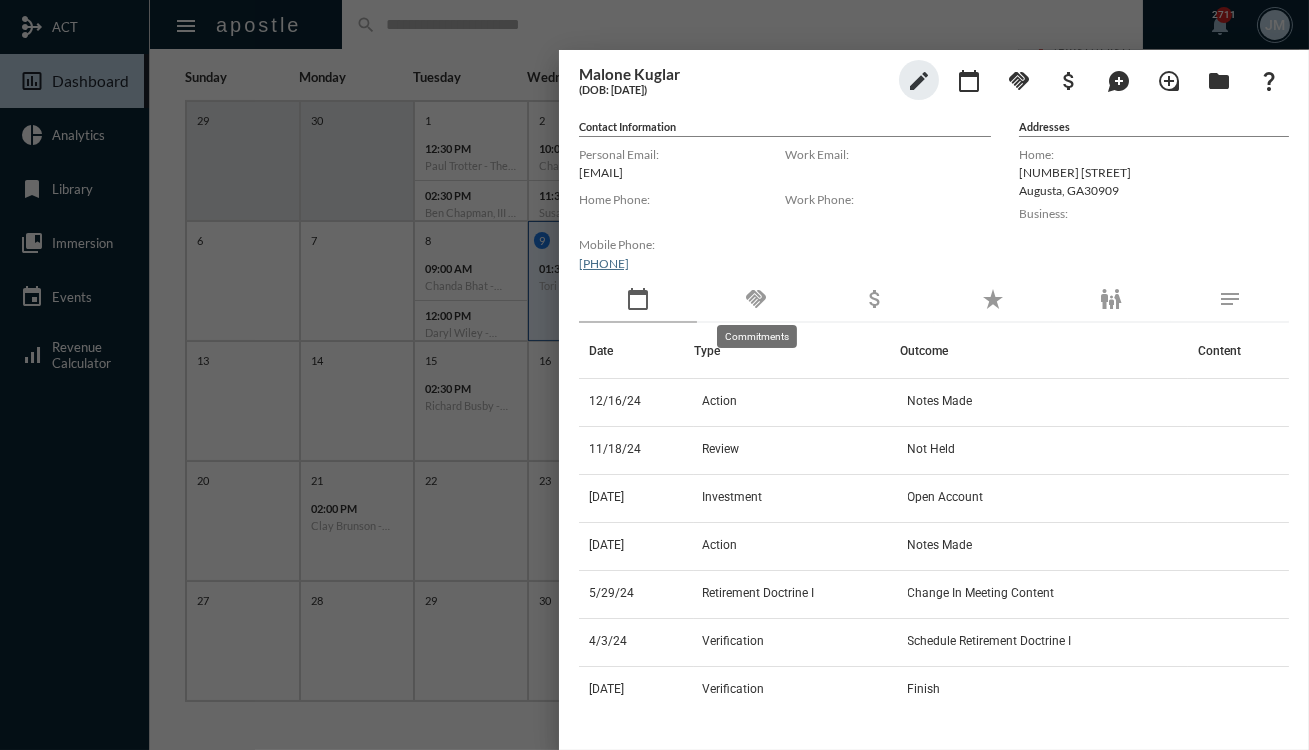 click on "handshake" at bounding box center [756, 299] 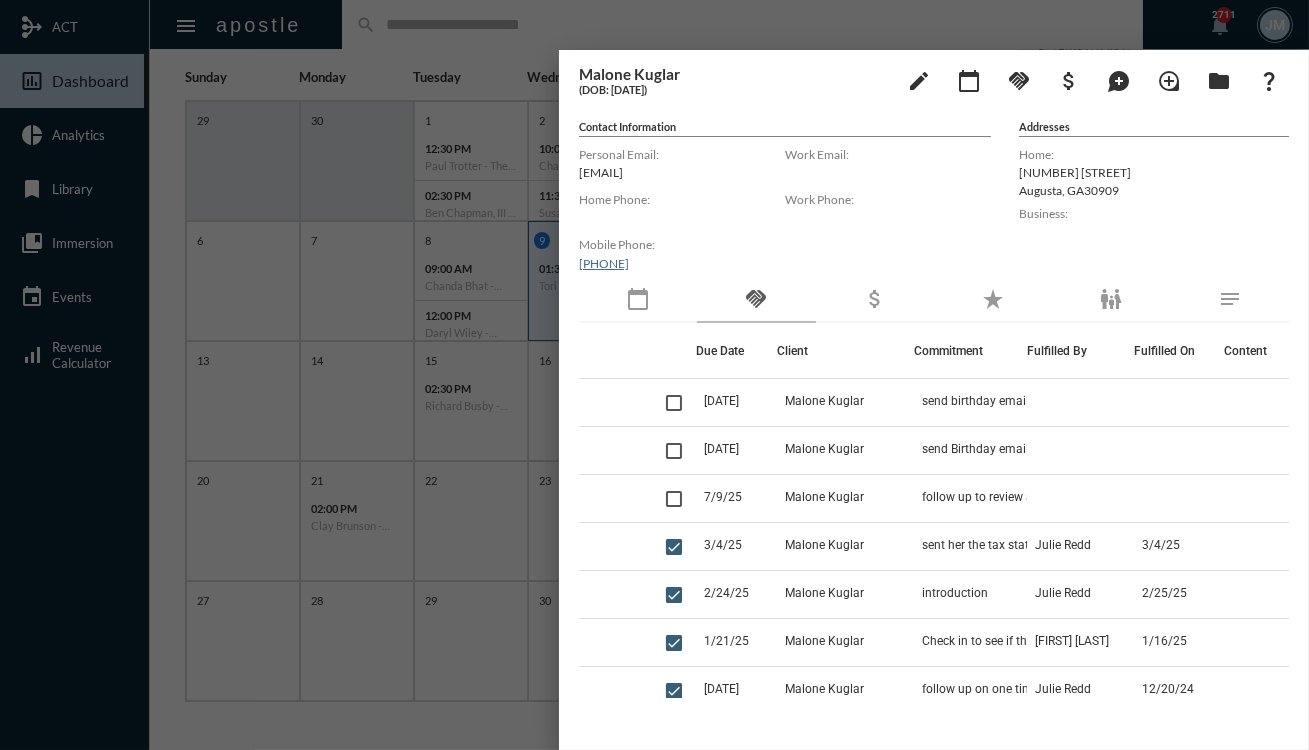 click at bounding box center [654, 375] 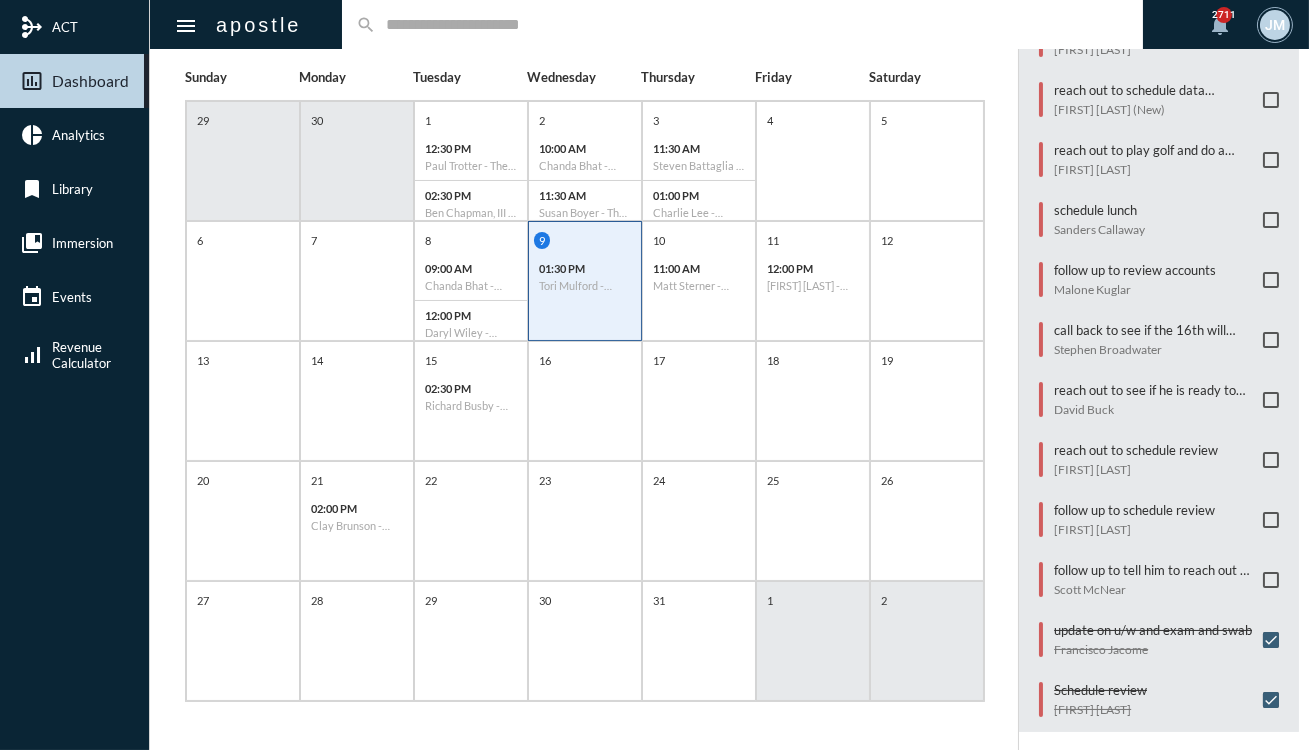 click at bounding box center [1271, 100] 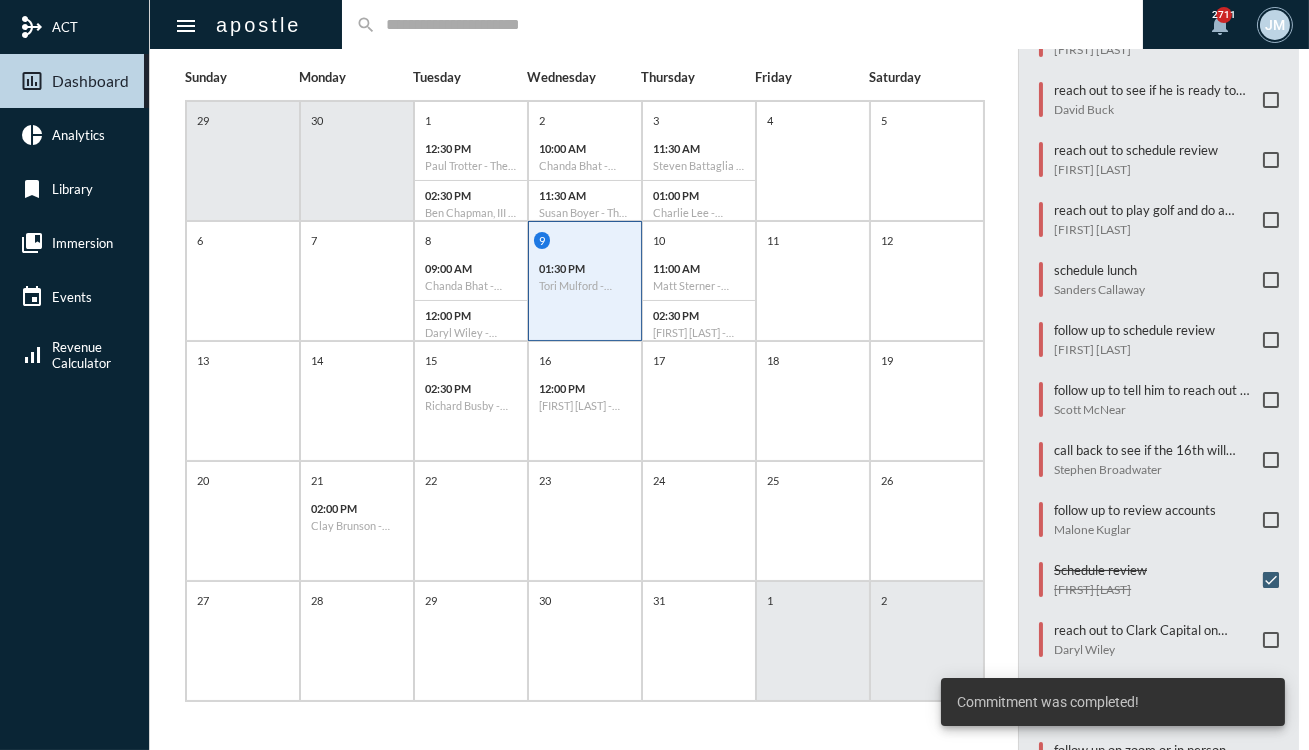 click at bounding box center (1271, 460) 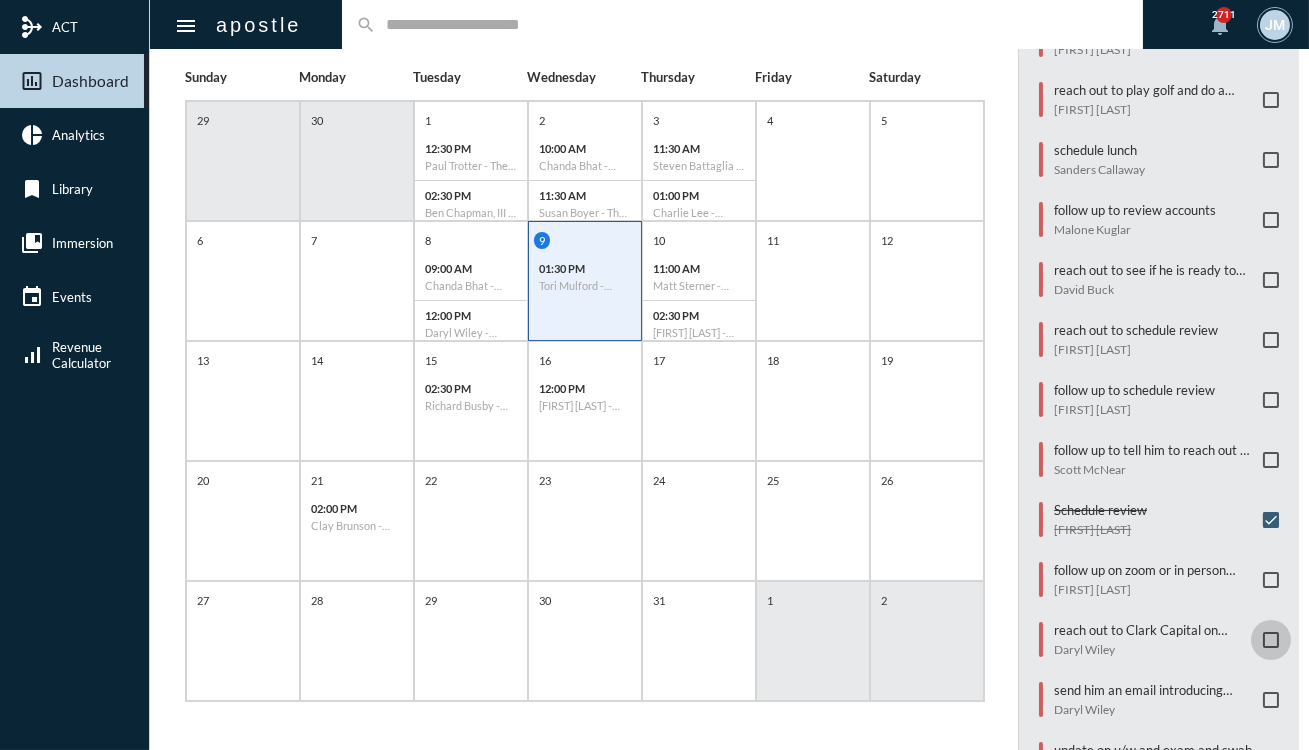click at bounding box center (1271, 640) 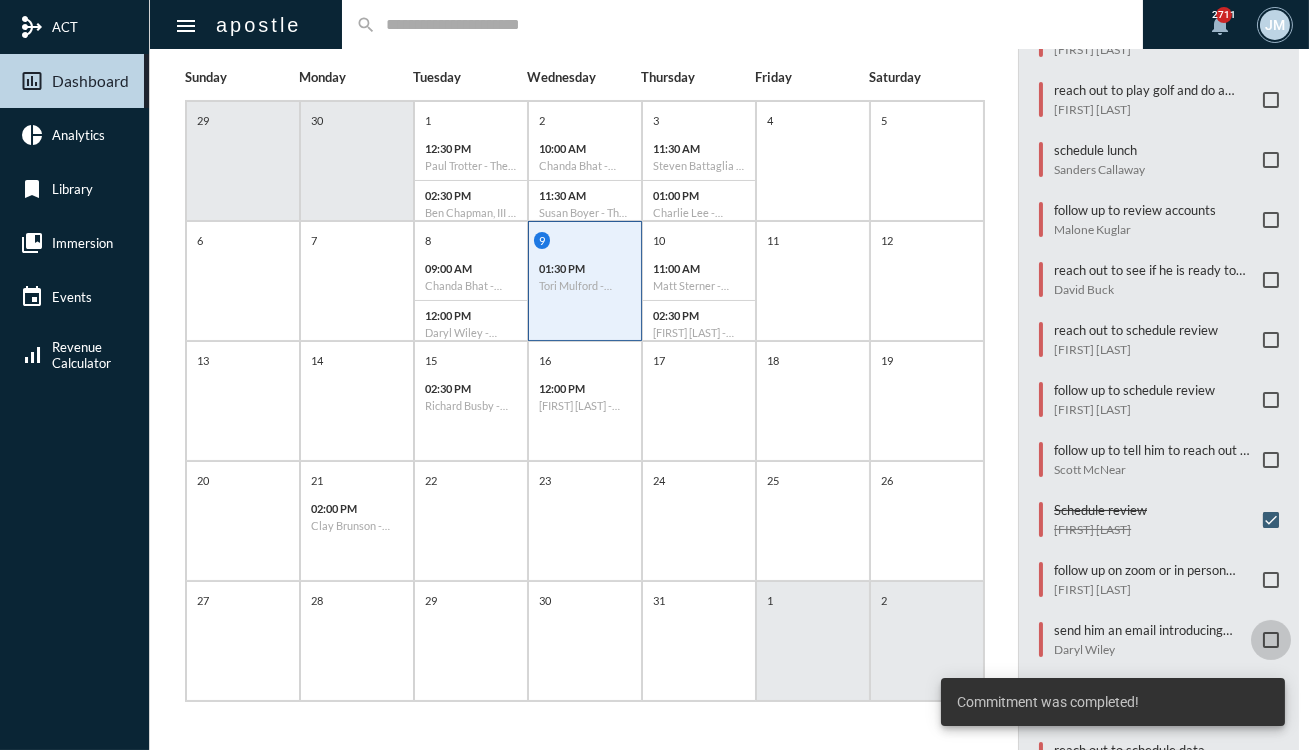 click at bounding box center [1271, 640] 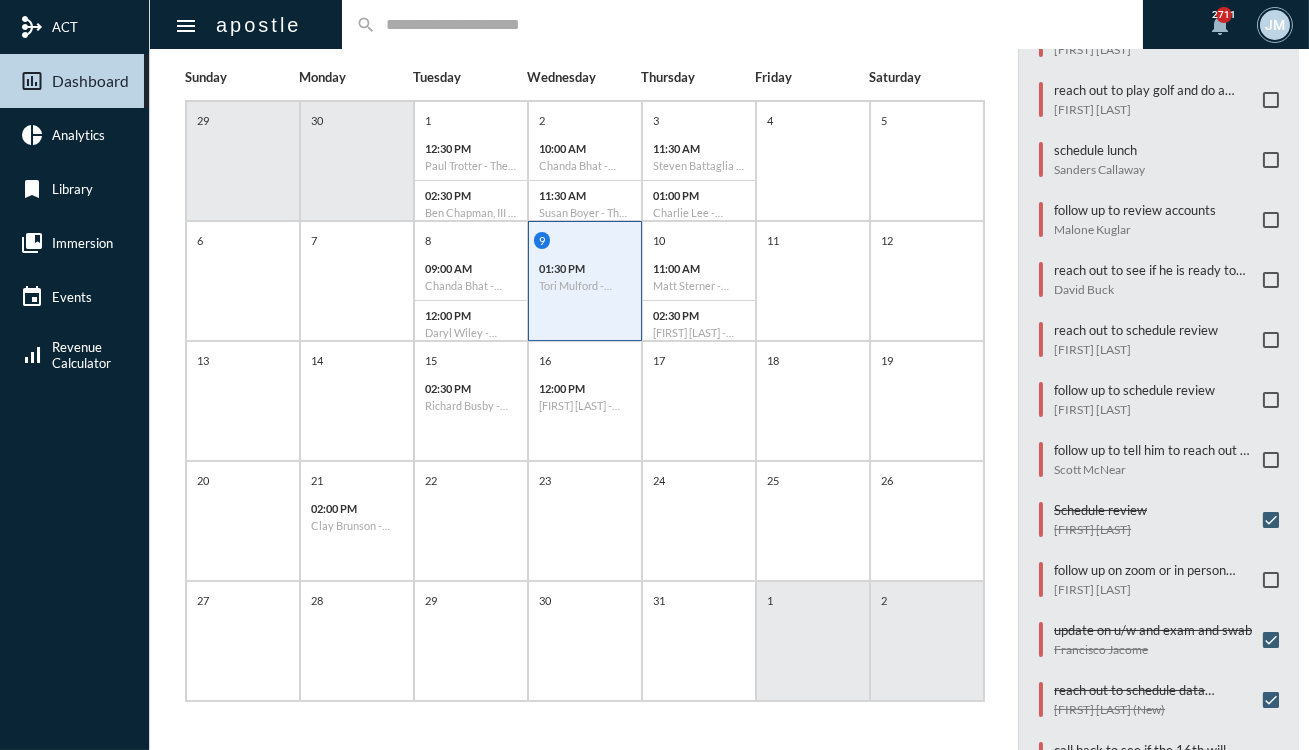 scroll, scrollTop: 31, scrollLeft: 0, axis: vertical 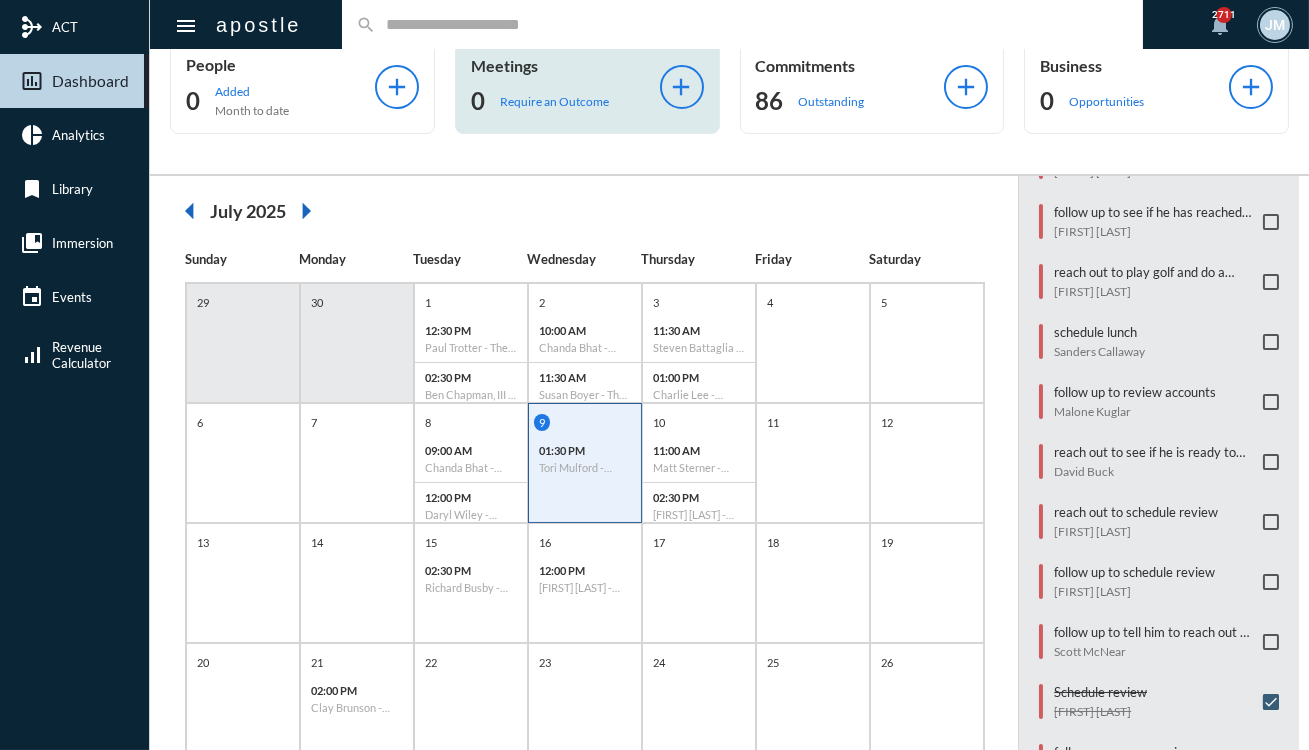 click at bounding box center [1271, 402] 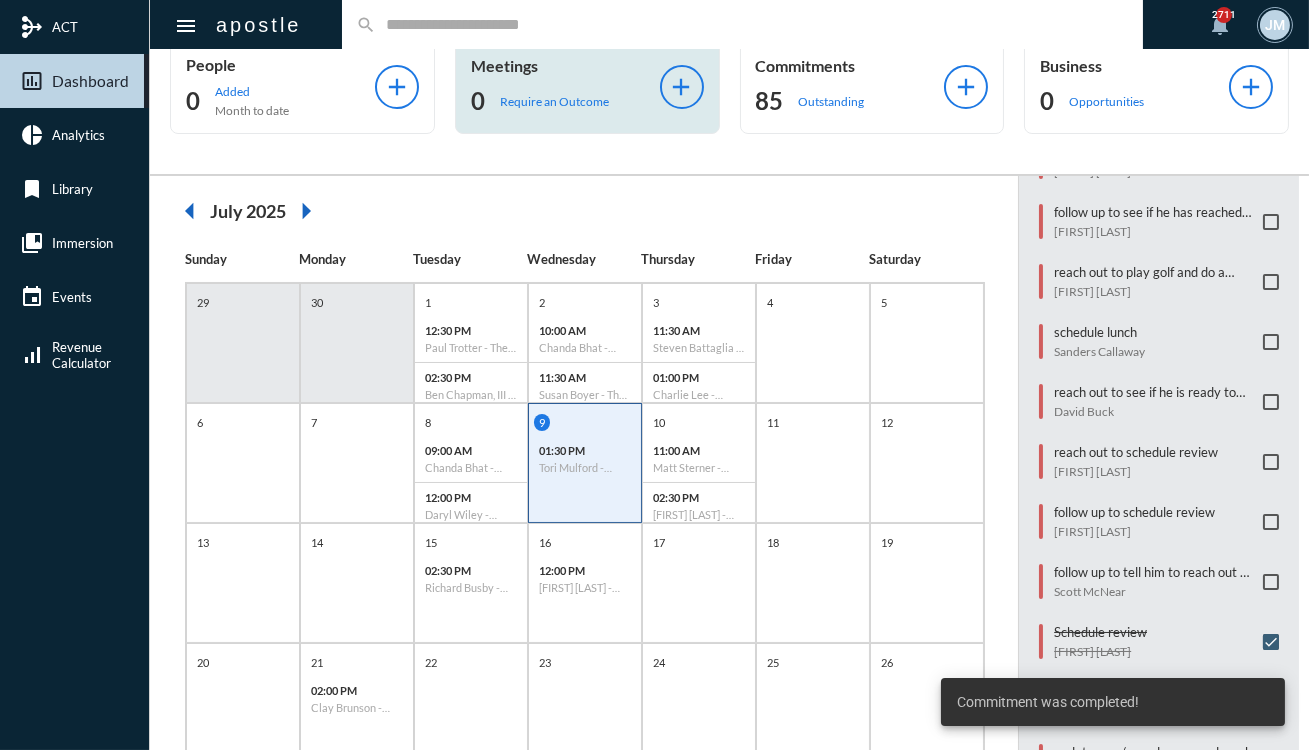 scroll, scrollTop: 536, scrollLeft: 0, axis: vertical 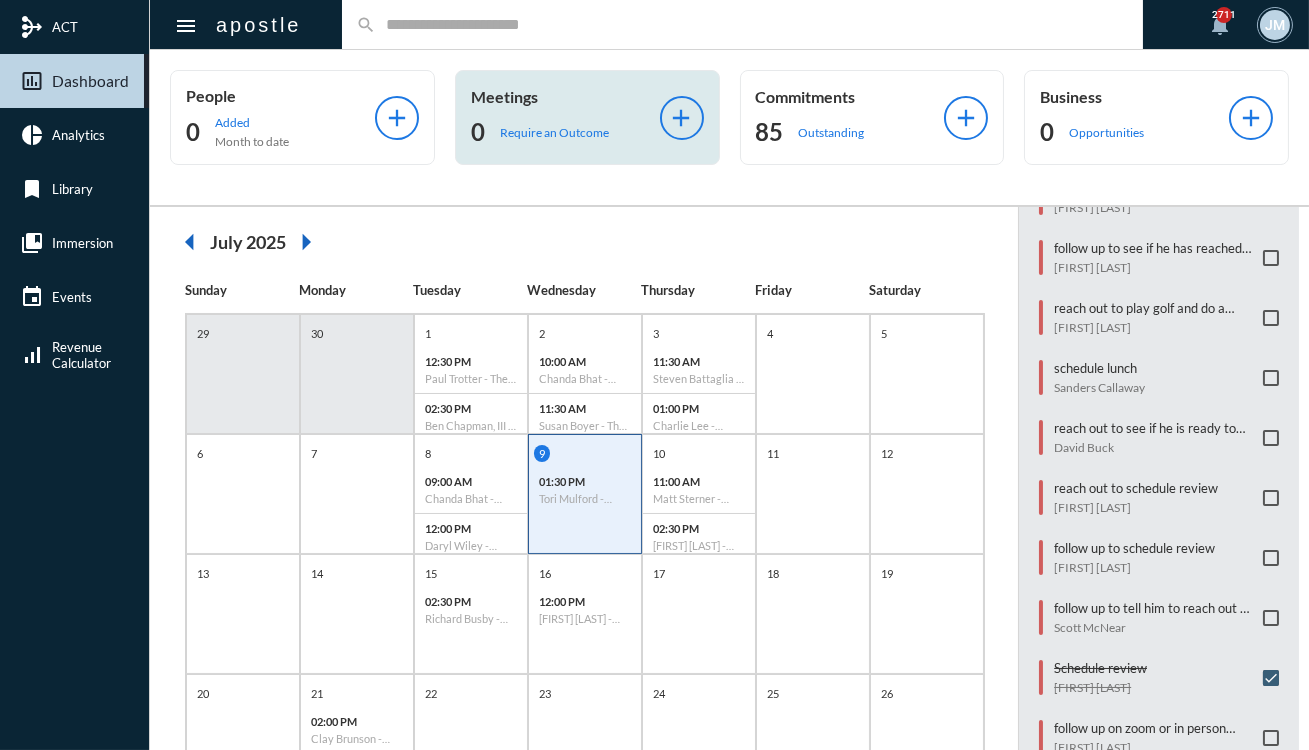 click at bounding box center (1271, 498) 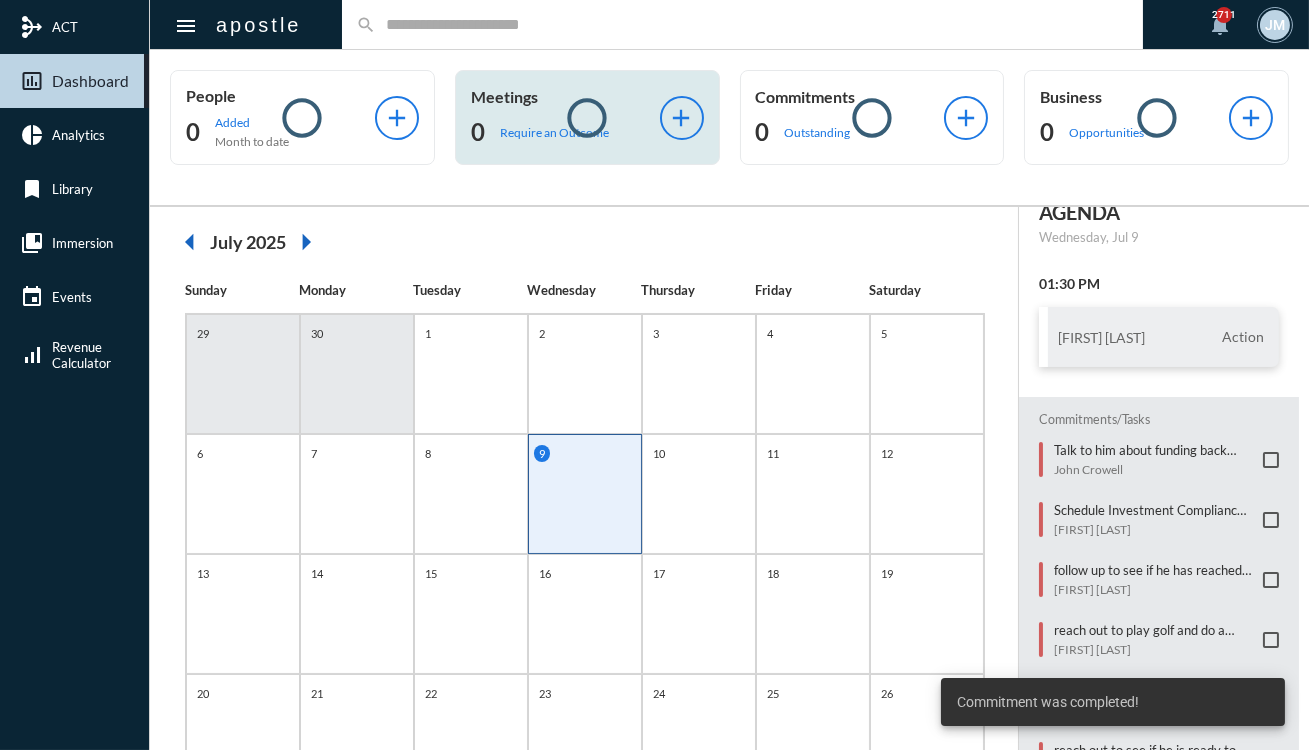 scroll, scrollTop: 0, scrollLeft: 0, axis: both 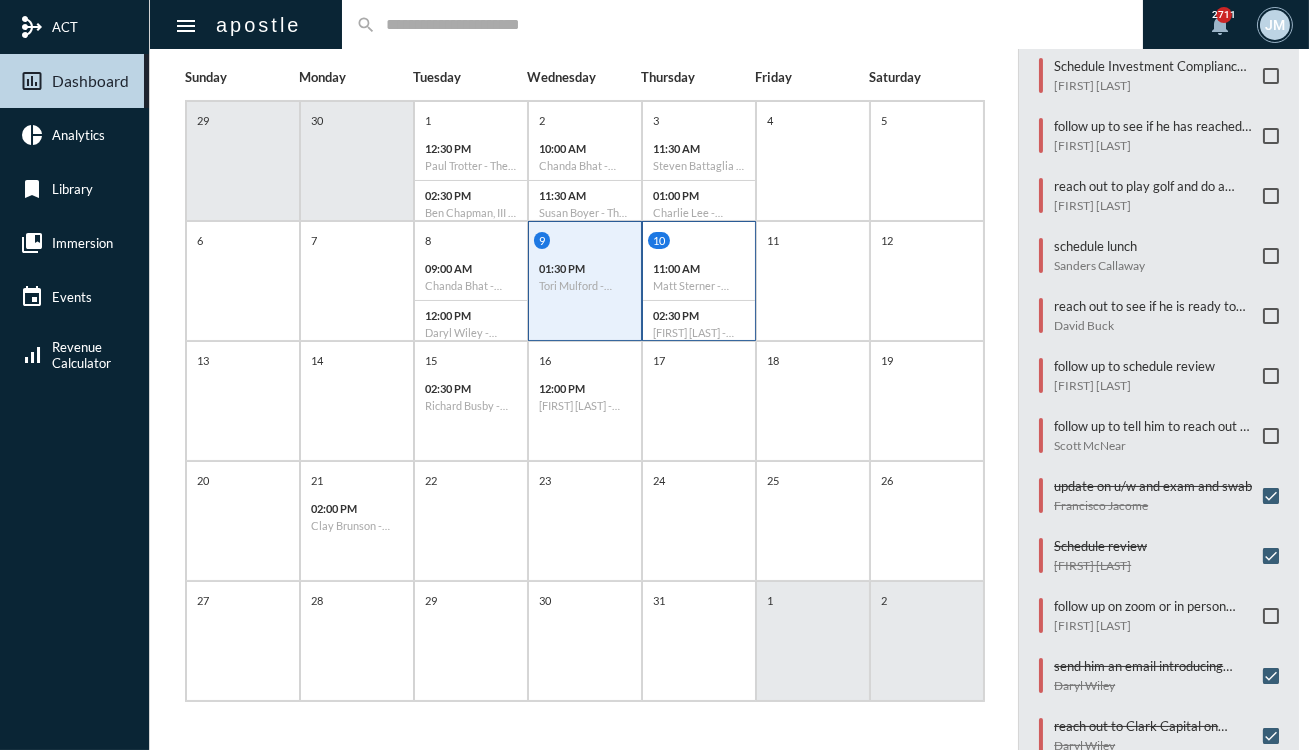 click on "Matt Sterner - Review" at bounding box center (471, 165) 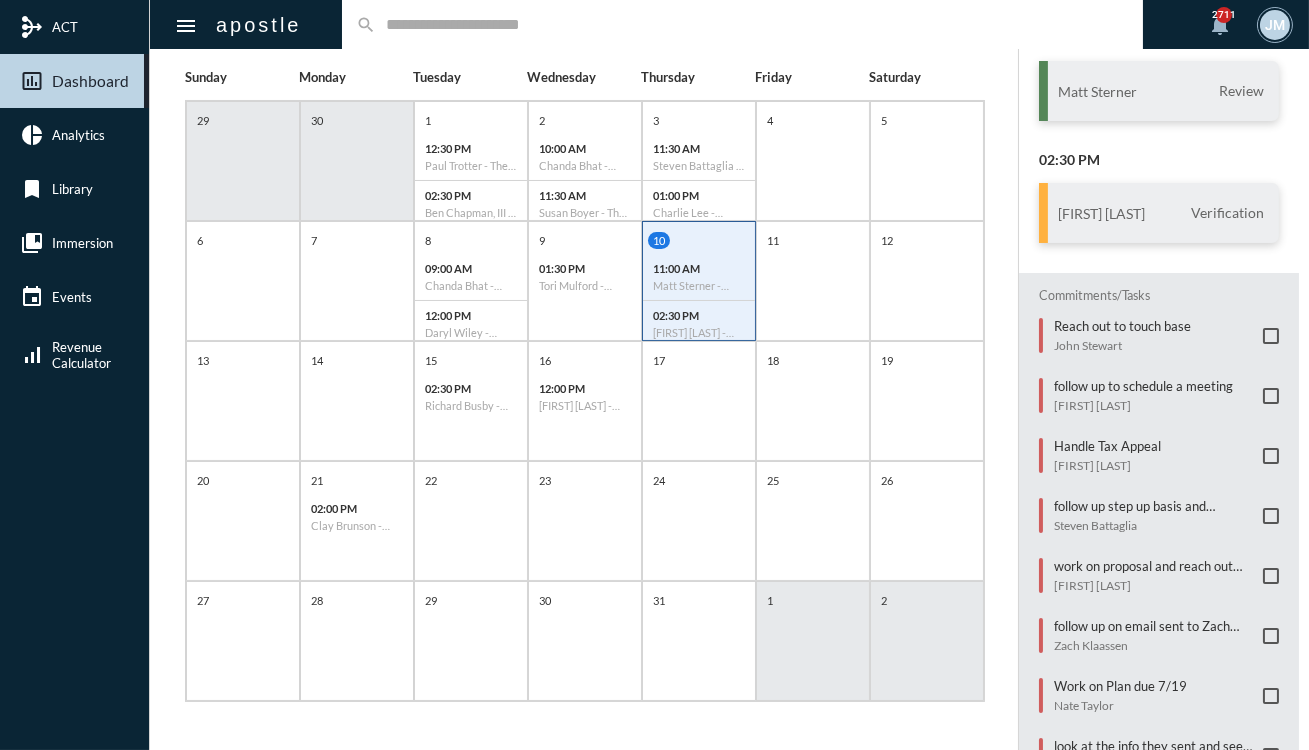 scroll, scrollTop: 127, scrollLeft: 0, axis: vertical 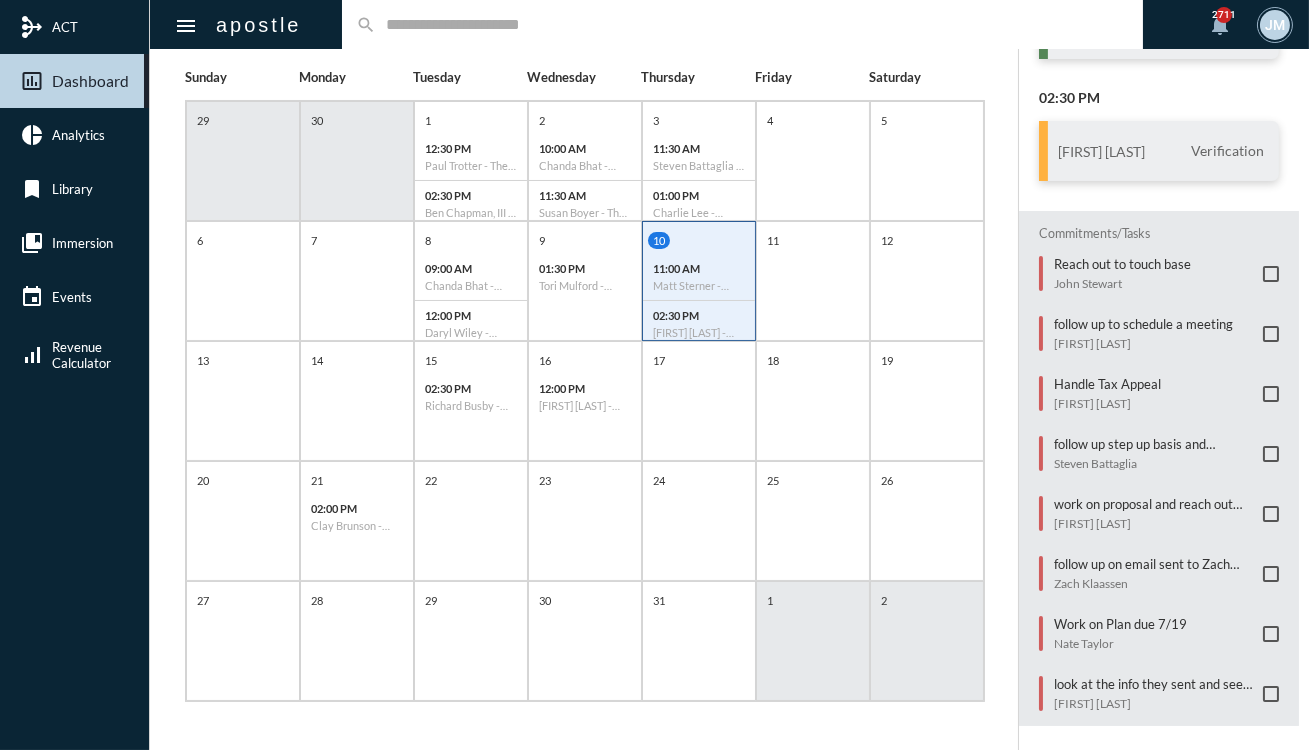 click at bounding box center (1271, 574) 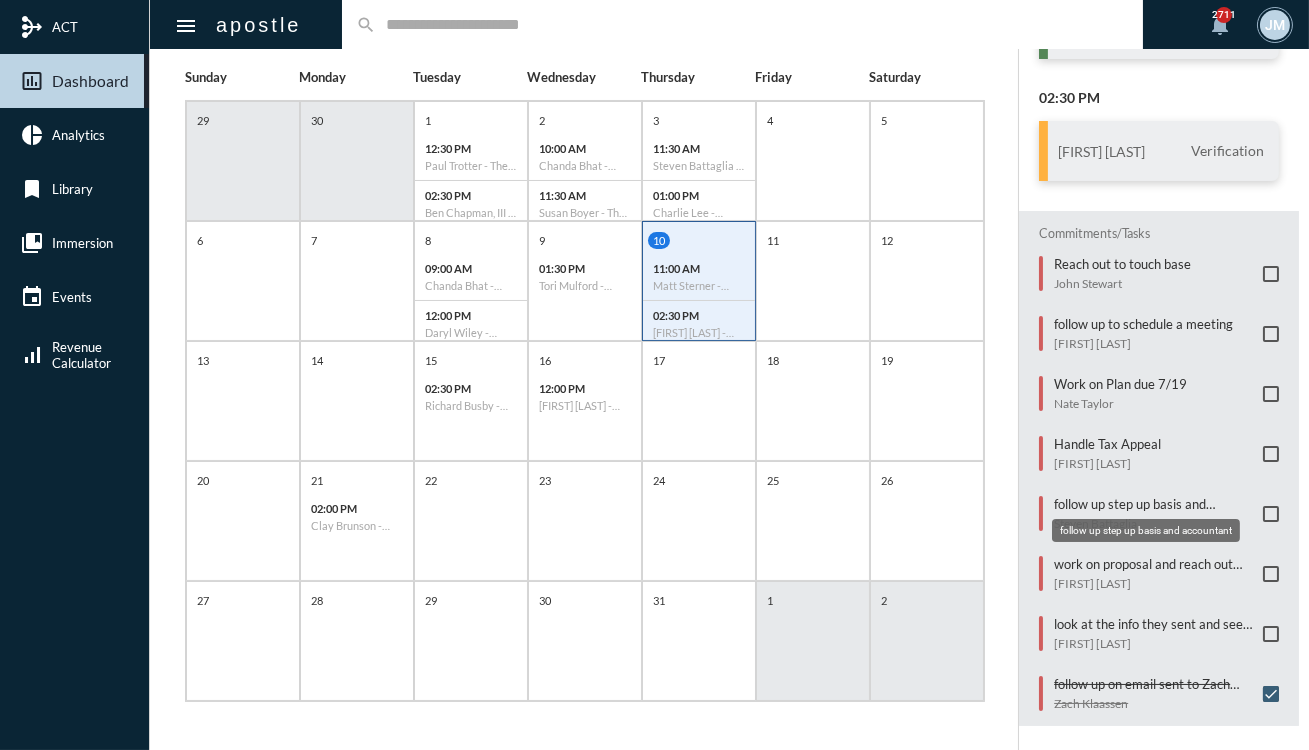 click on "follow up step up basis and accountant" at bounding box center (1153, 504) 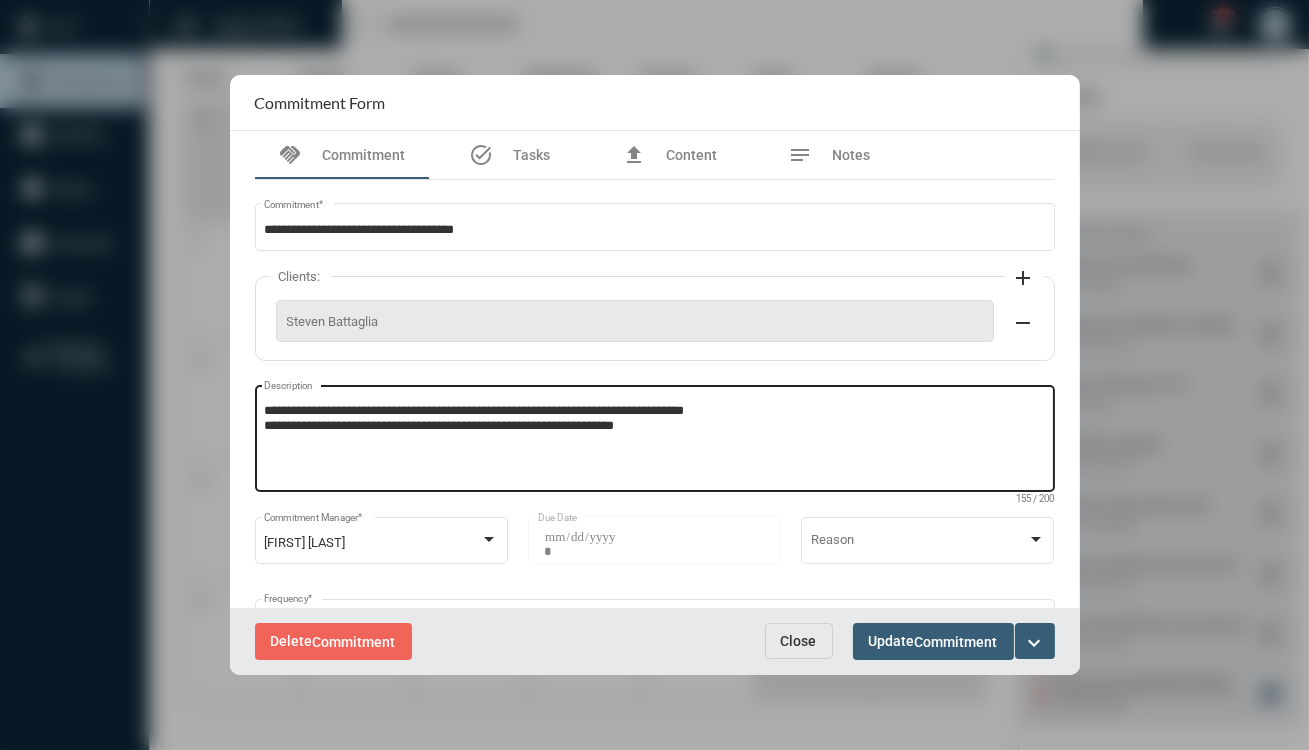 click on "**********" at bounding box center [654, 441] 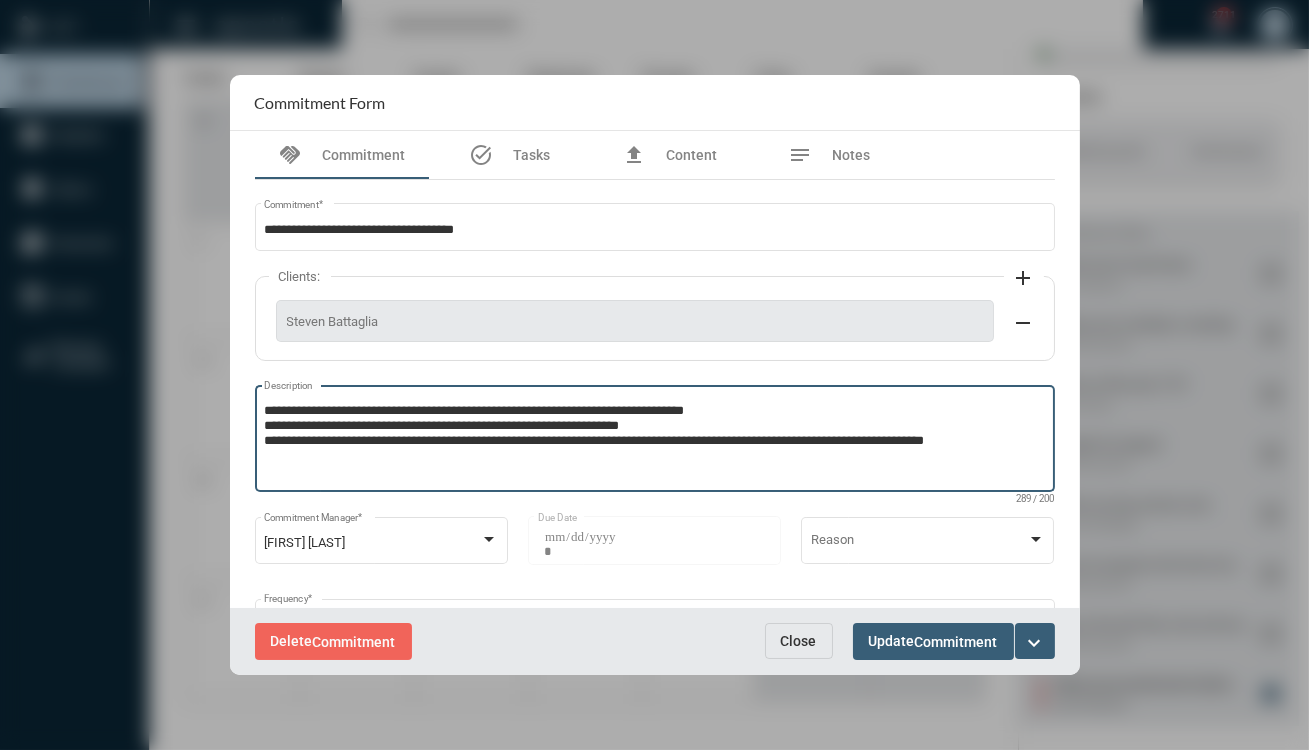 type on "**********" 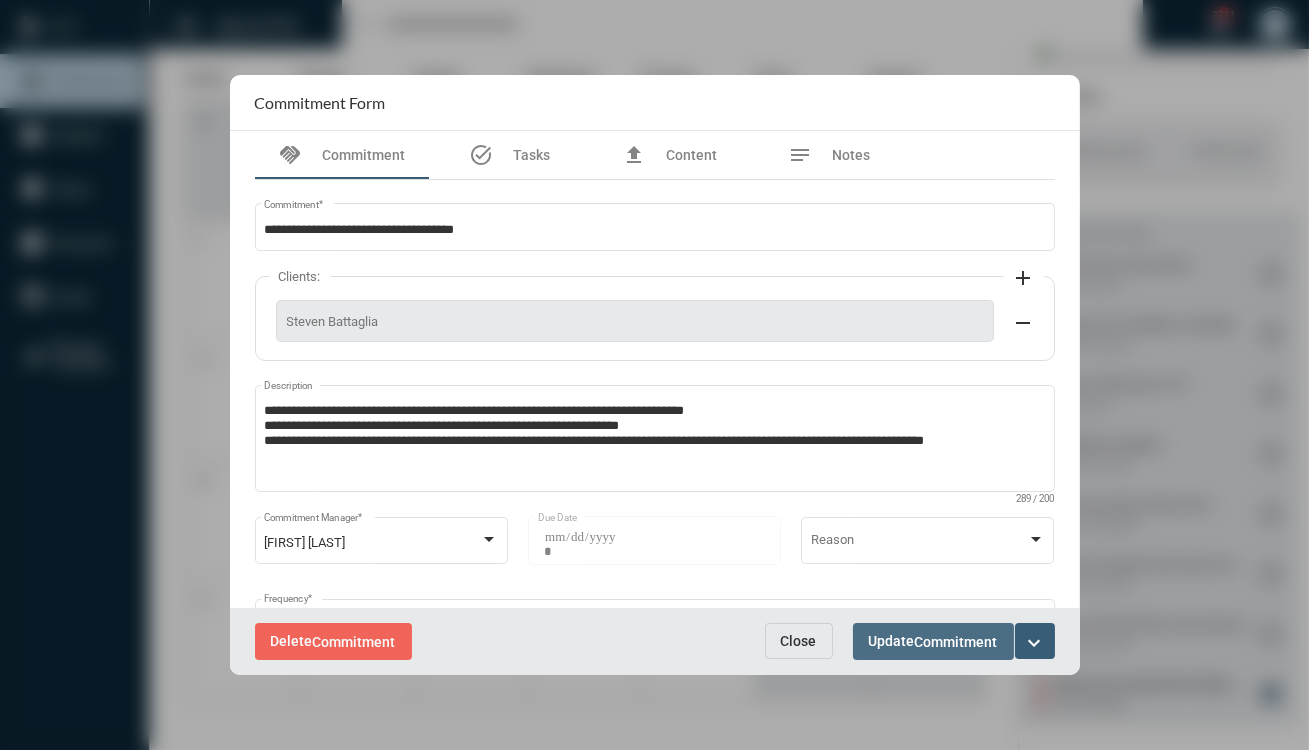 click on "Update  Commitment" at bounding box center (933, 641) 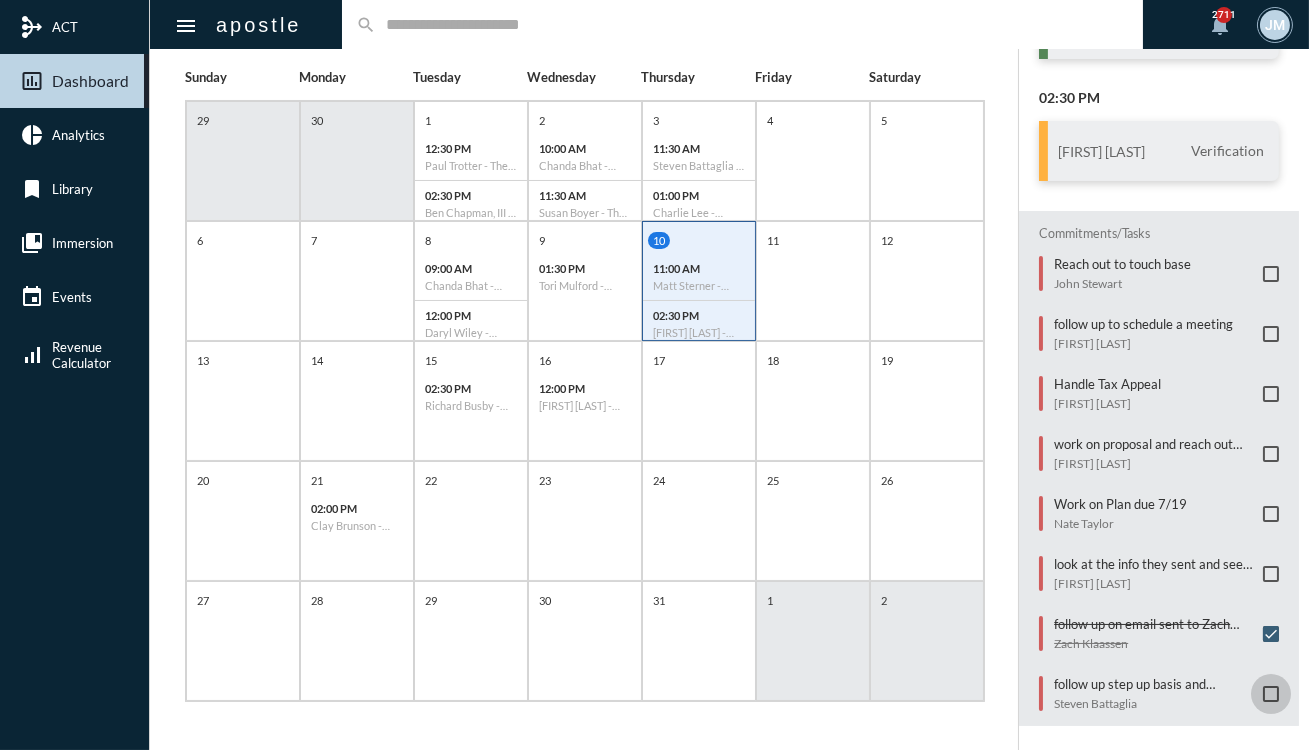 click at bounding box center [1271, 694] 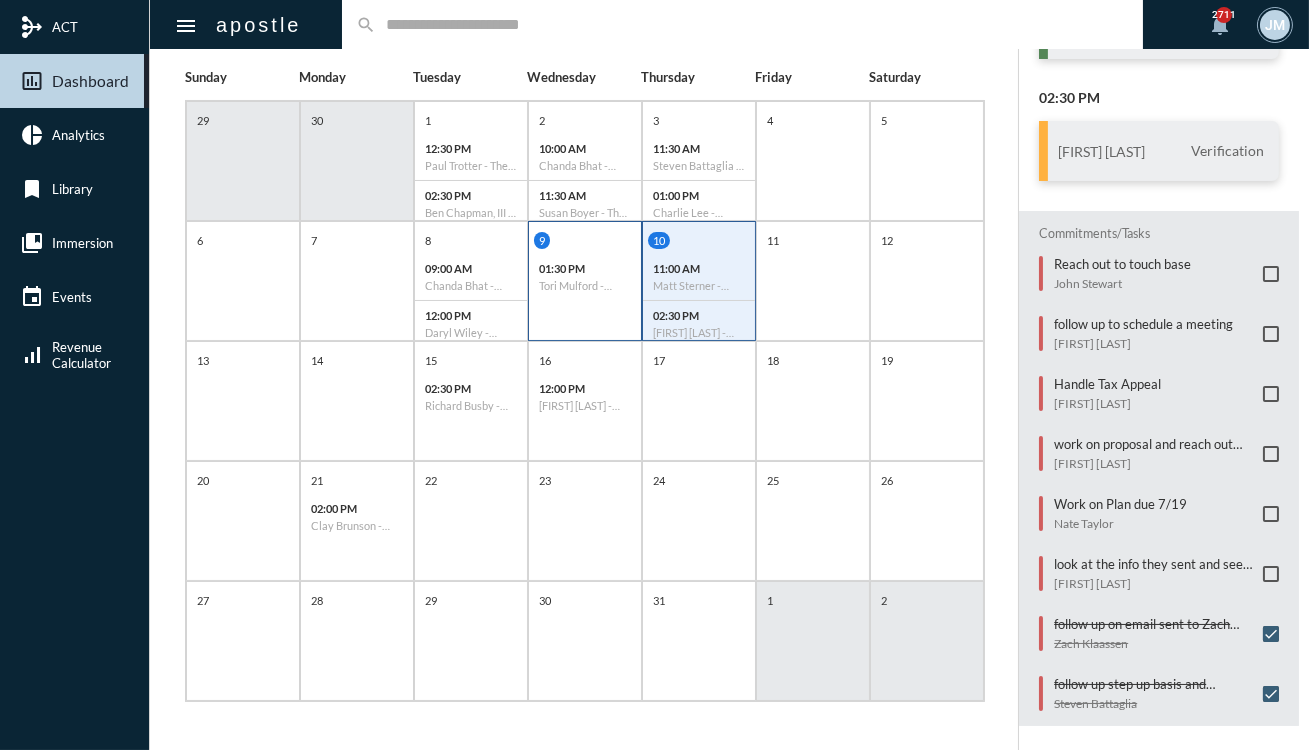 click on "01:30 PM [FIRST] [LAST] - Action" at bounding box center (471, 157) 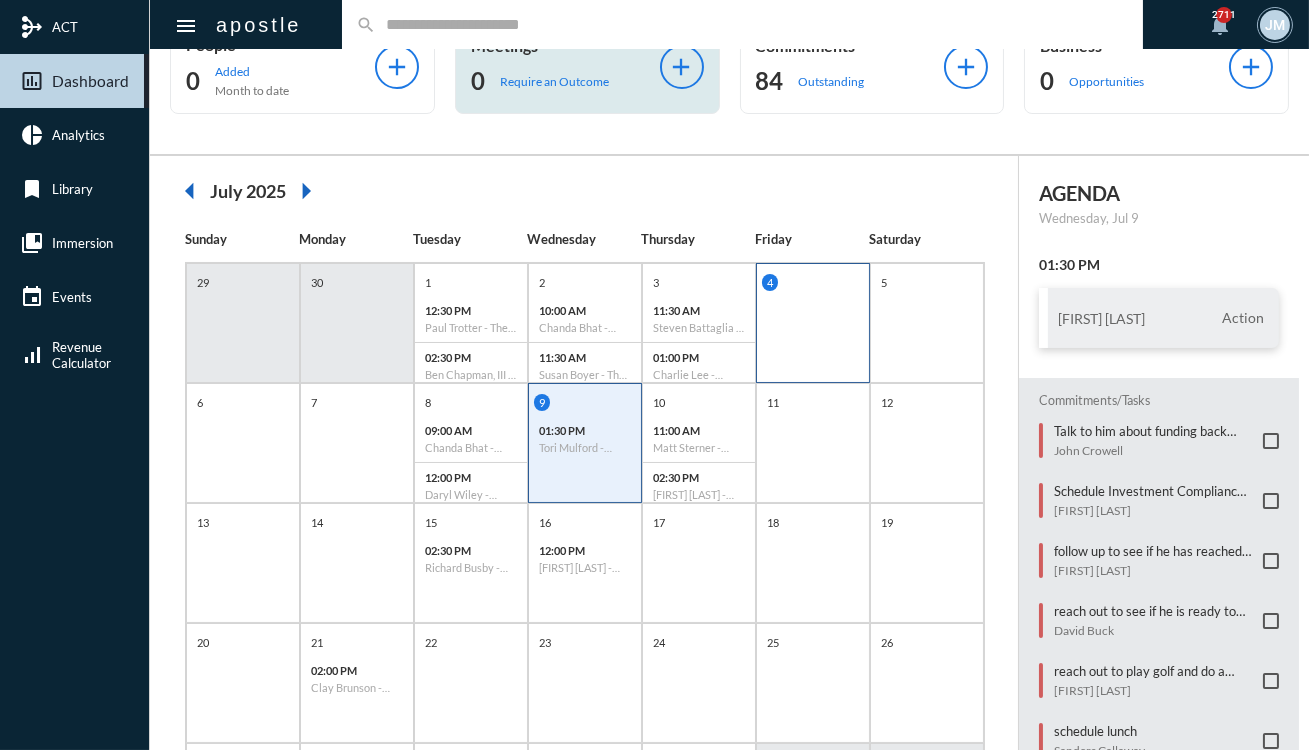 scroll, scrollTop: 0, scrollLeft: 0, axis: both 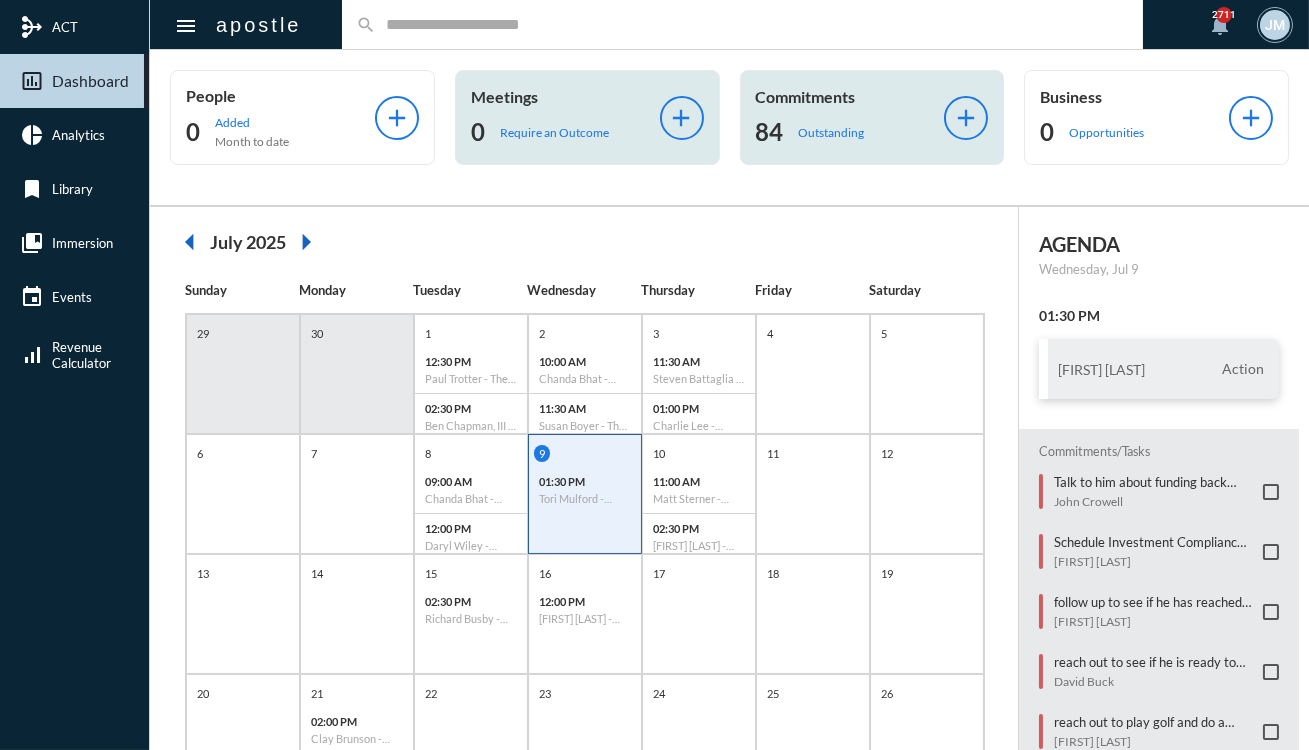 click on "Commitments" at bounding box center [280, 95] 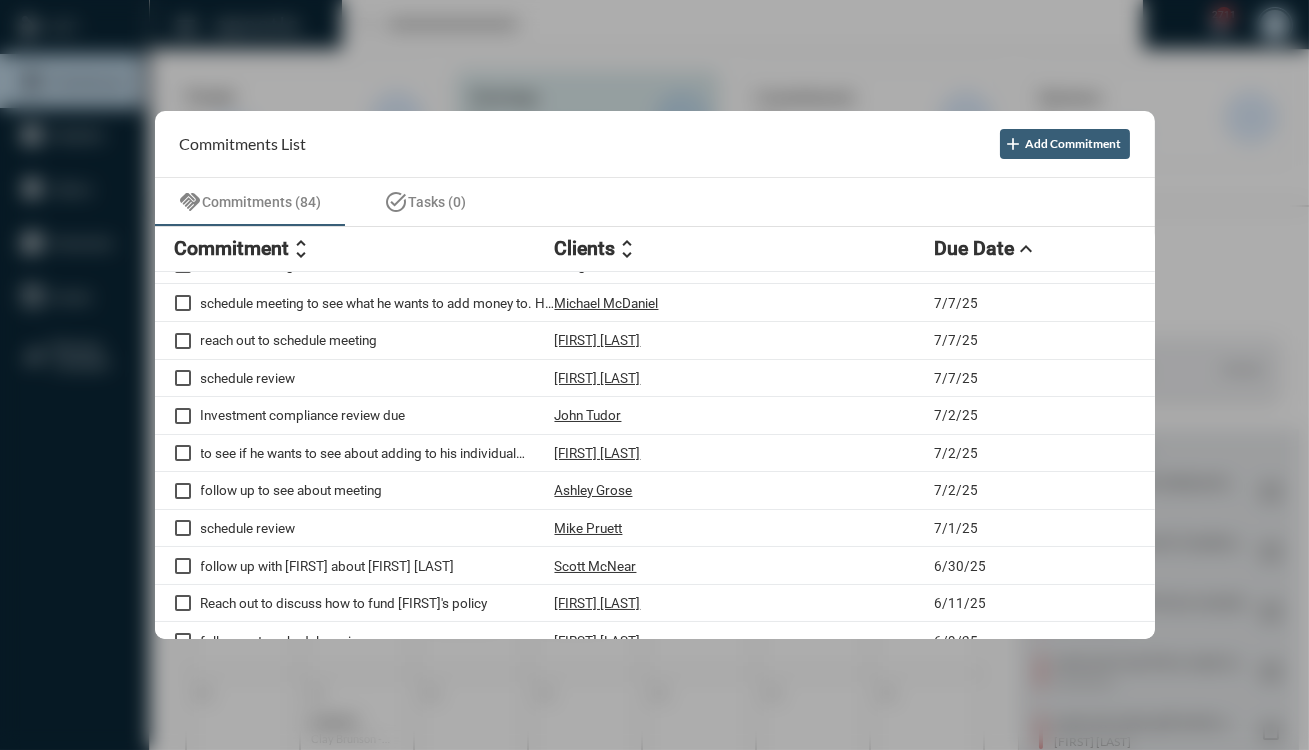 scroll, scrollTop: 272, scrollLeft: 0, axis: vertical 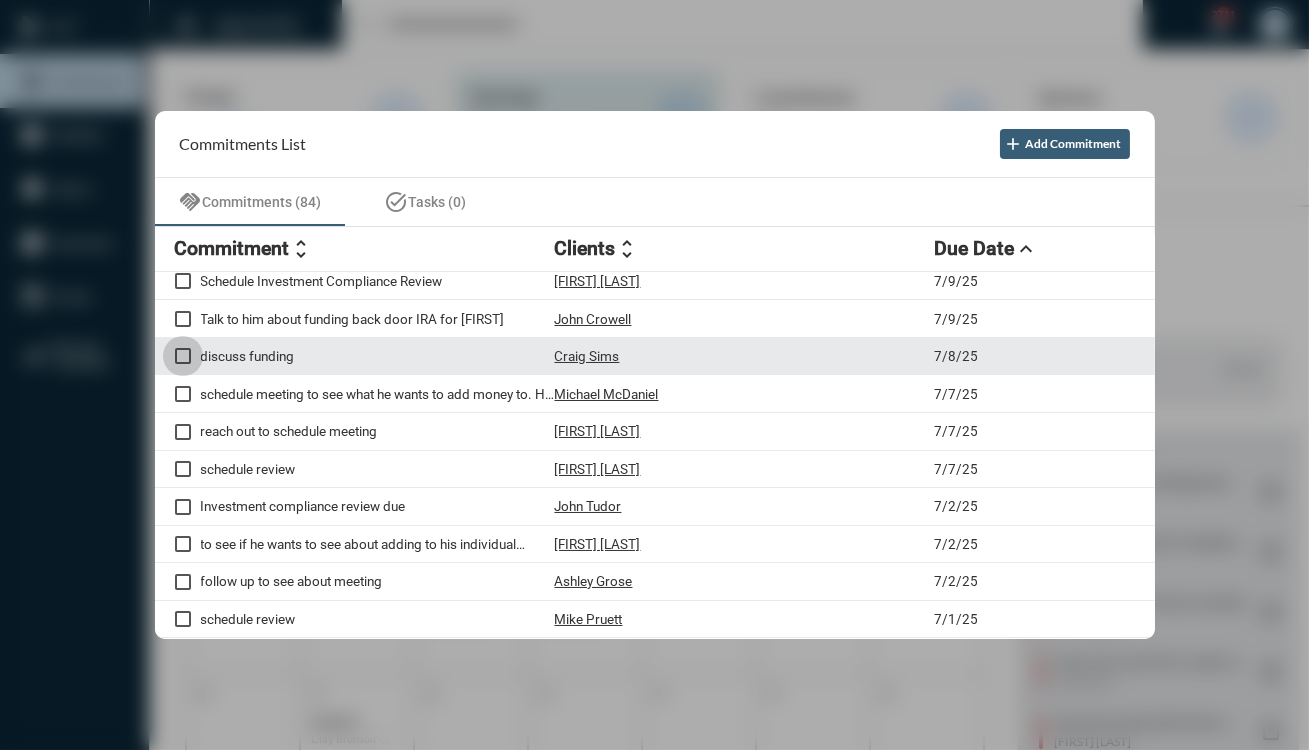 click at bounding box center (183, 356) 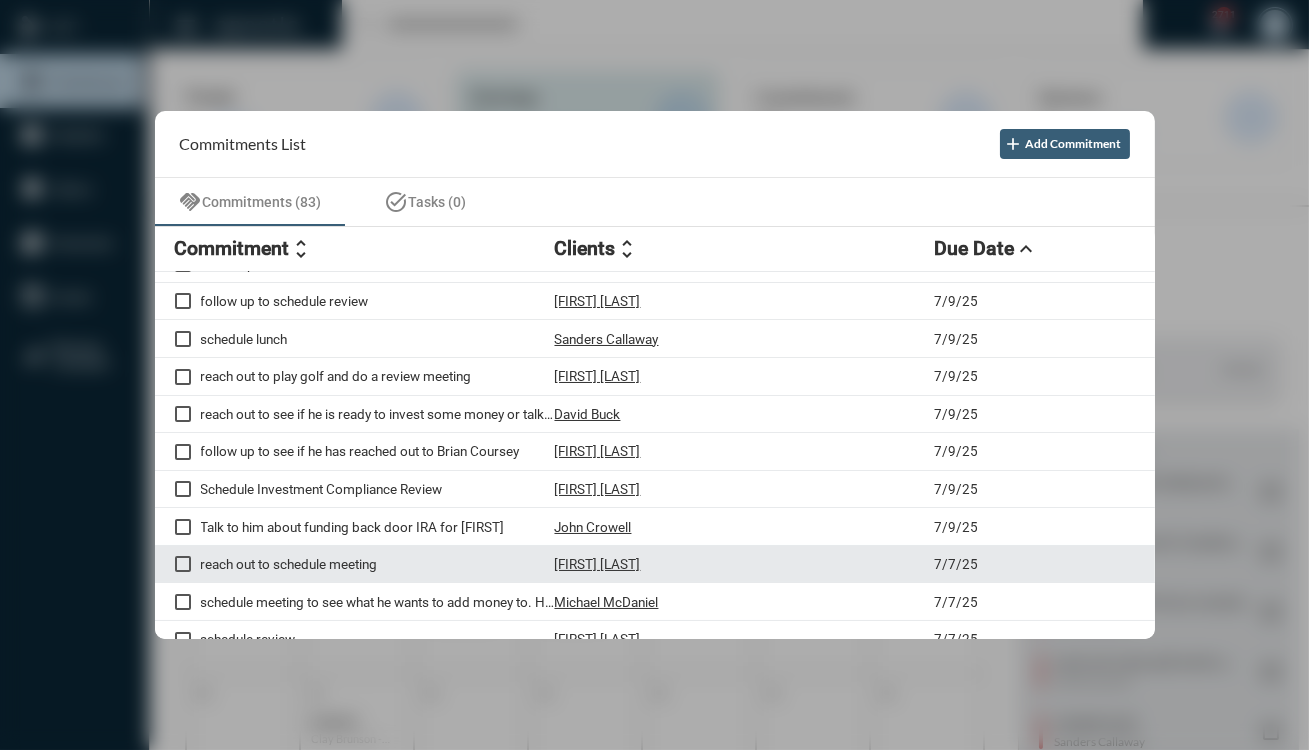 scroll, scrollTop: 0, scrollLeft: 0, axis: both 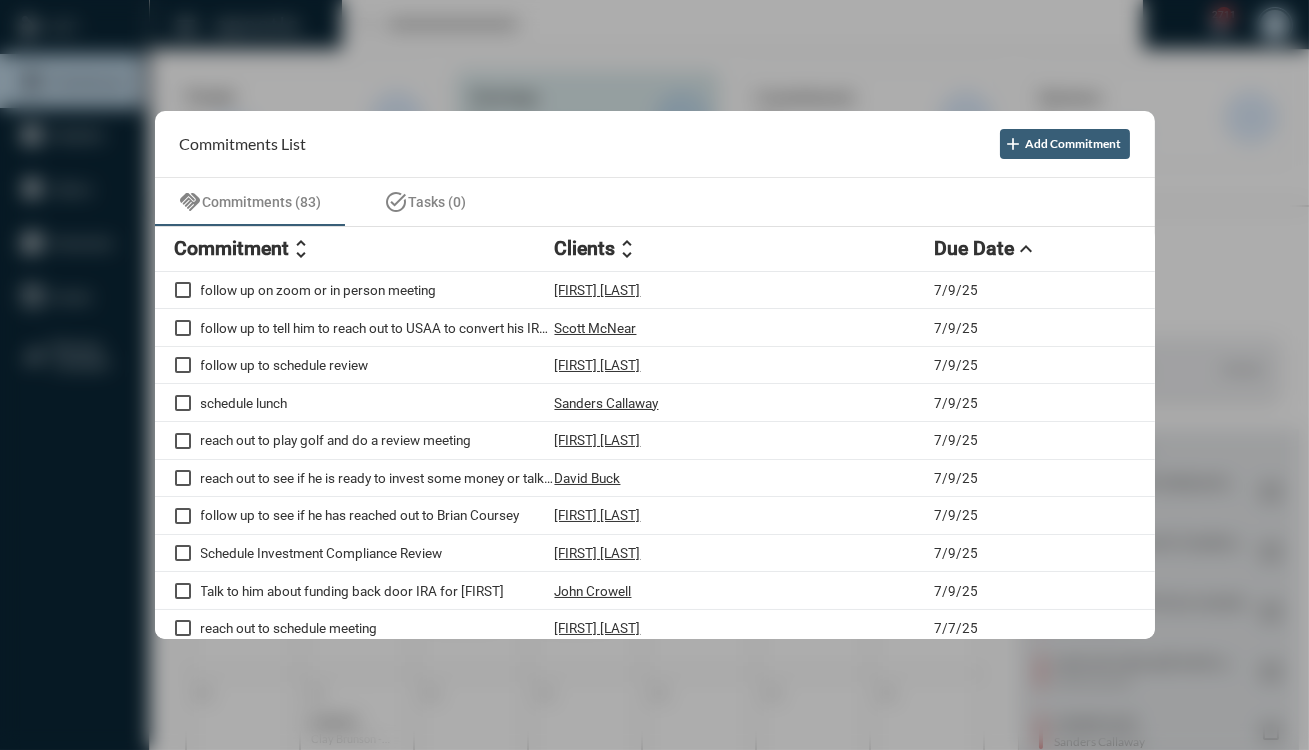 click at bounding box center (654, 375) 